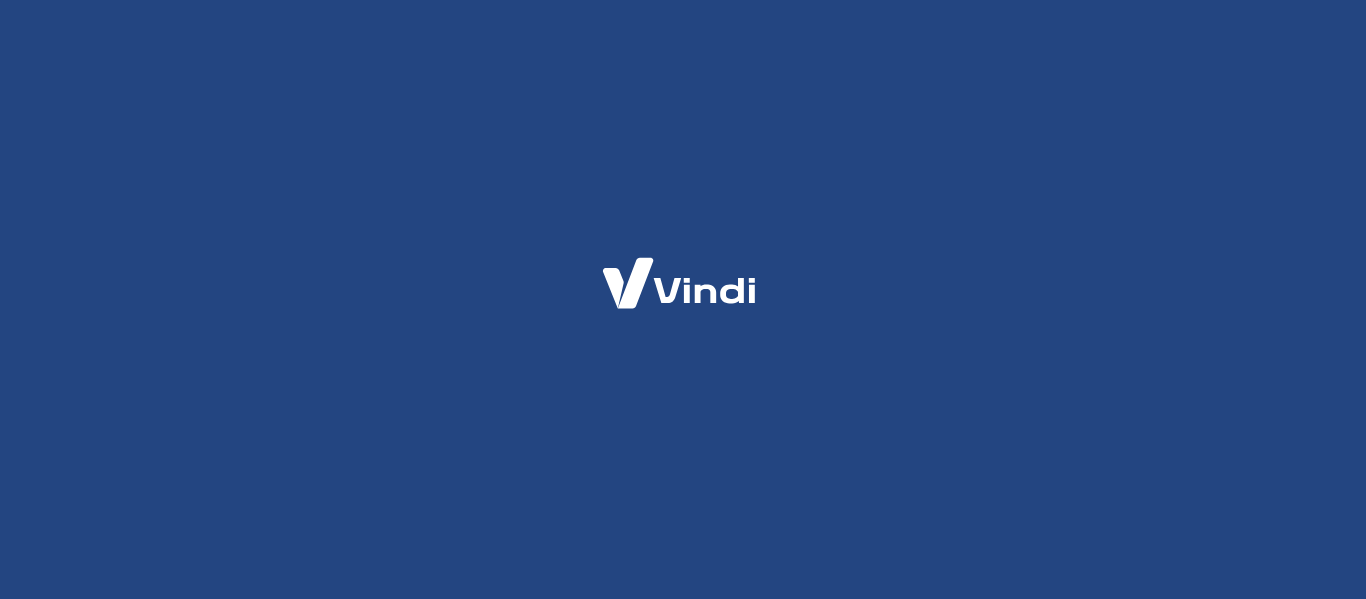 scroll, scrollTop: 0, scrollLeft: 0, axis: both 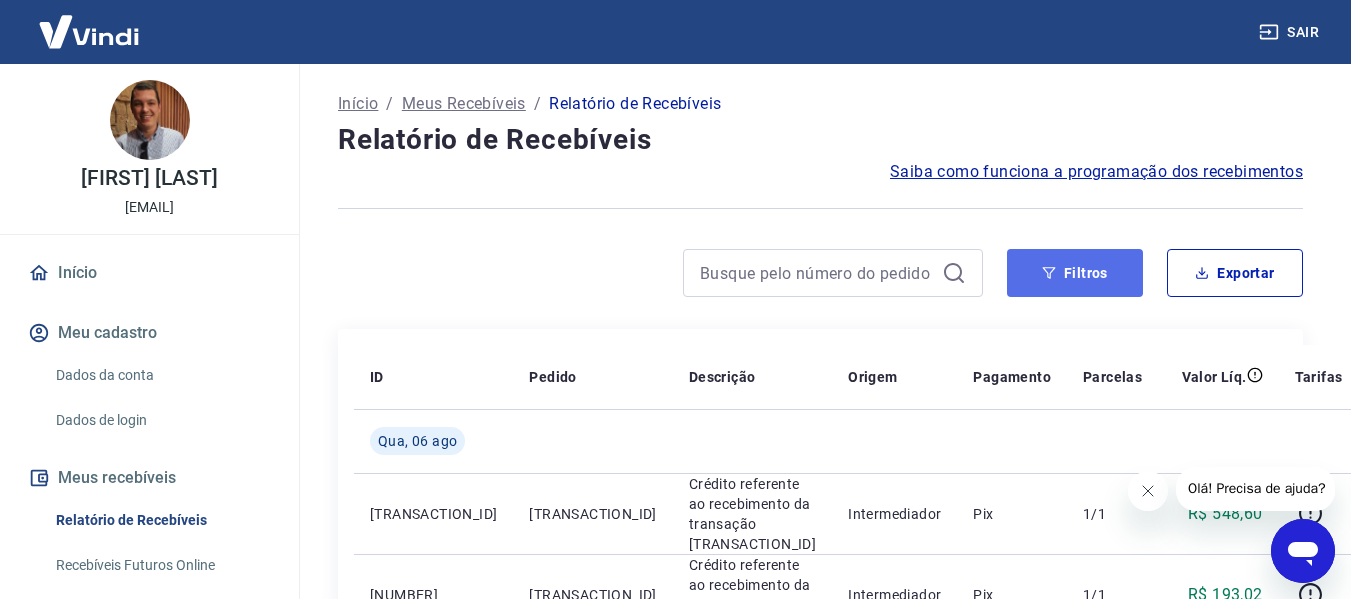 click on "Filtros" at bounding box center [1075, 273] 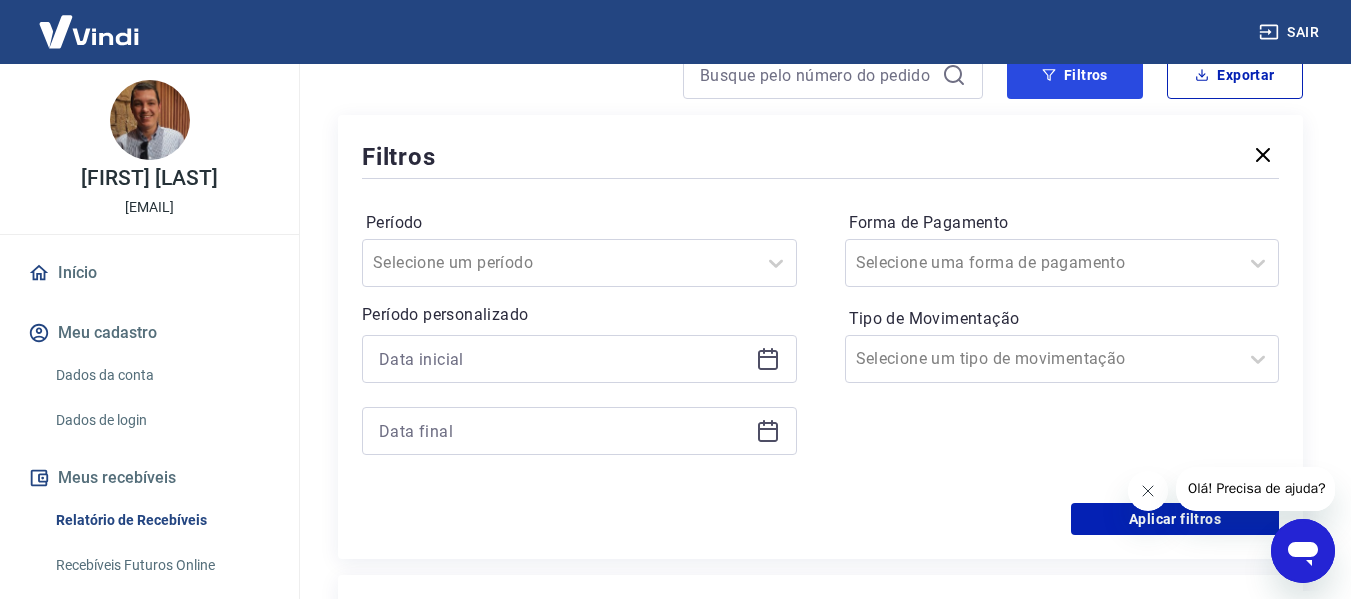 scroll, scrollTop: 200, scrollLeft: 0, axis: vertical 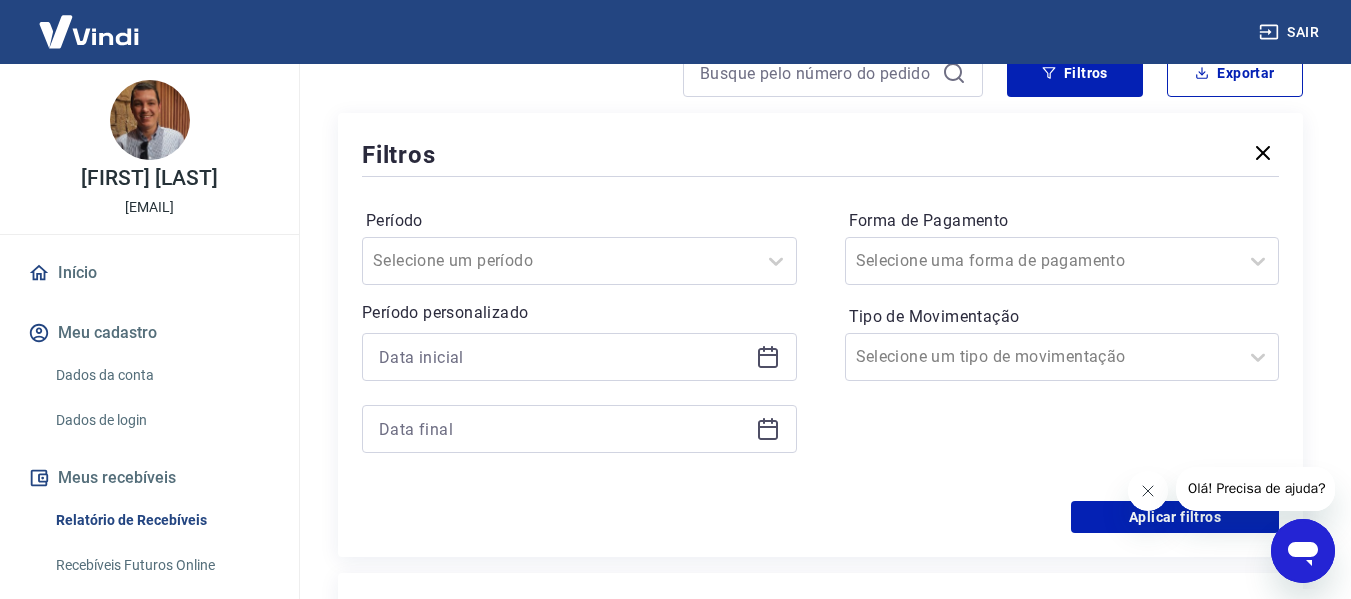 click 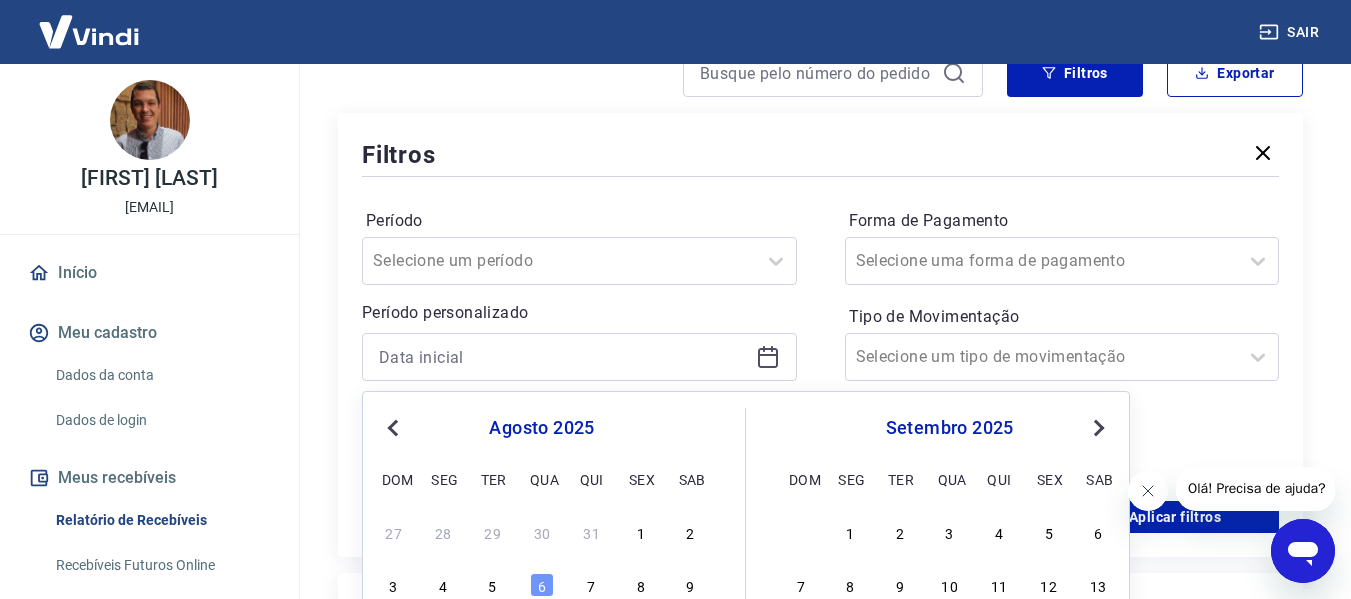 click on "Previous Month" at bounding box center [393, 428] 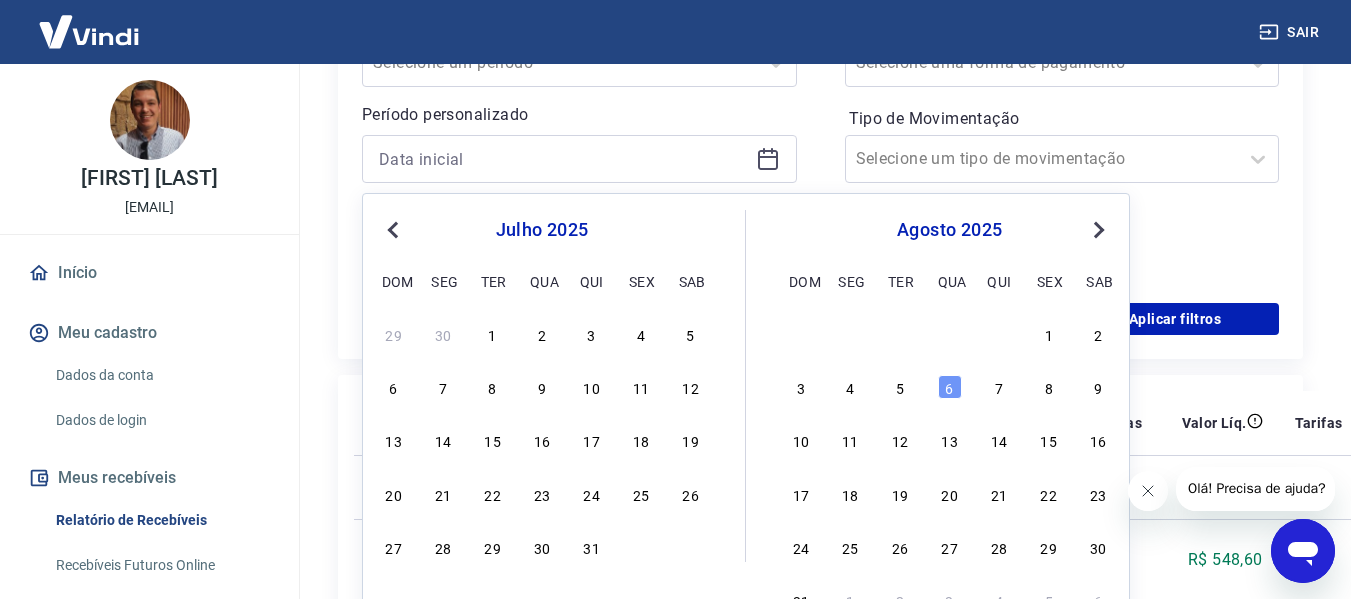 scroll, scrollTop: 400, scrollLeft: 0, axis: vertical 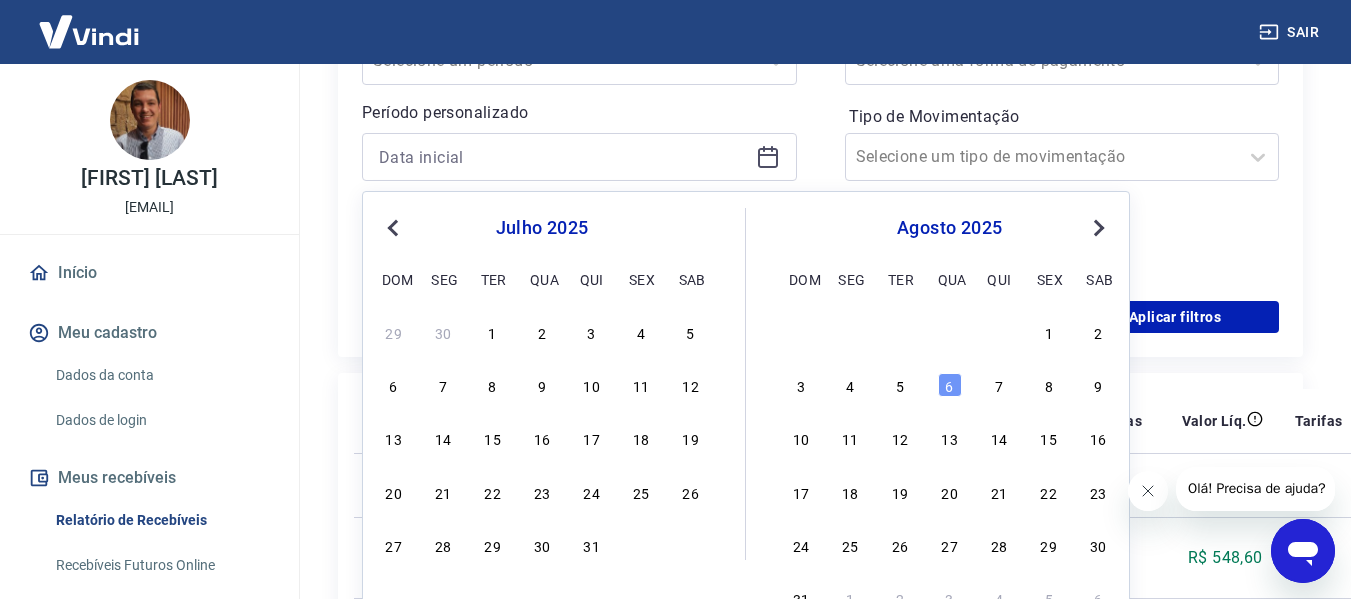 click on "Previous Month" at bounding box center [395, 227] 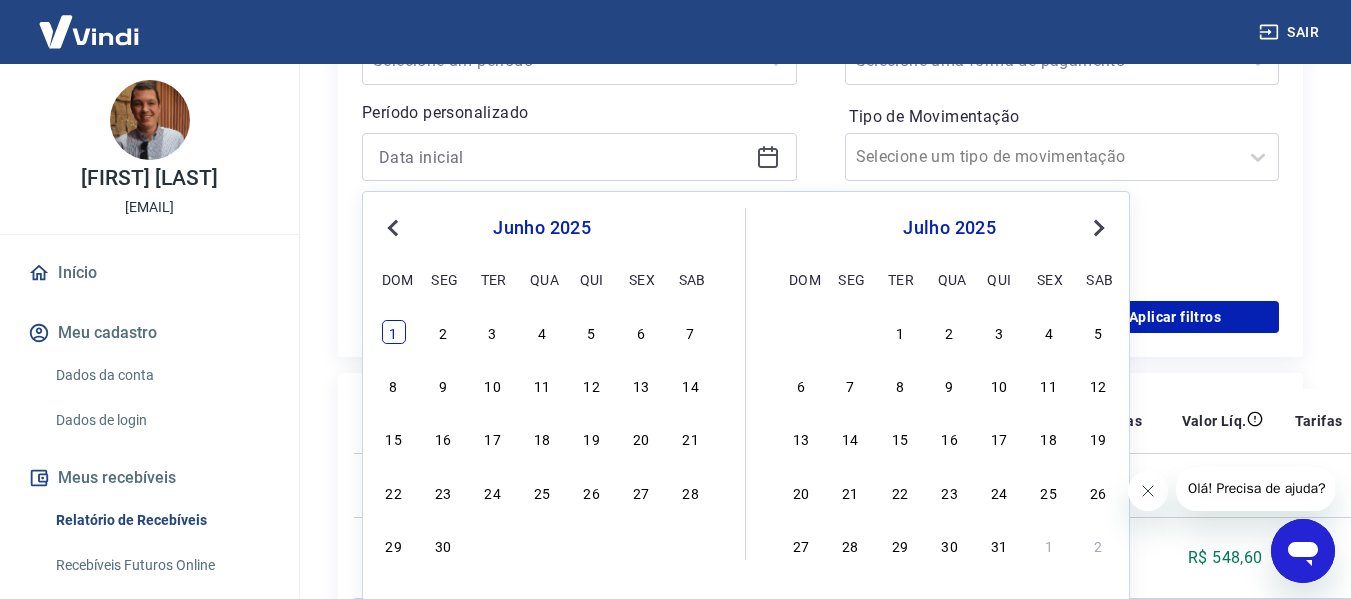 click on "1" at bounding box center (394, 332) 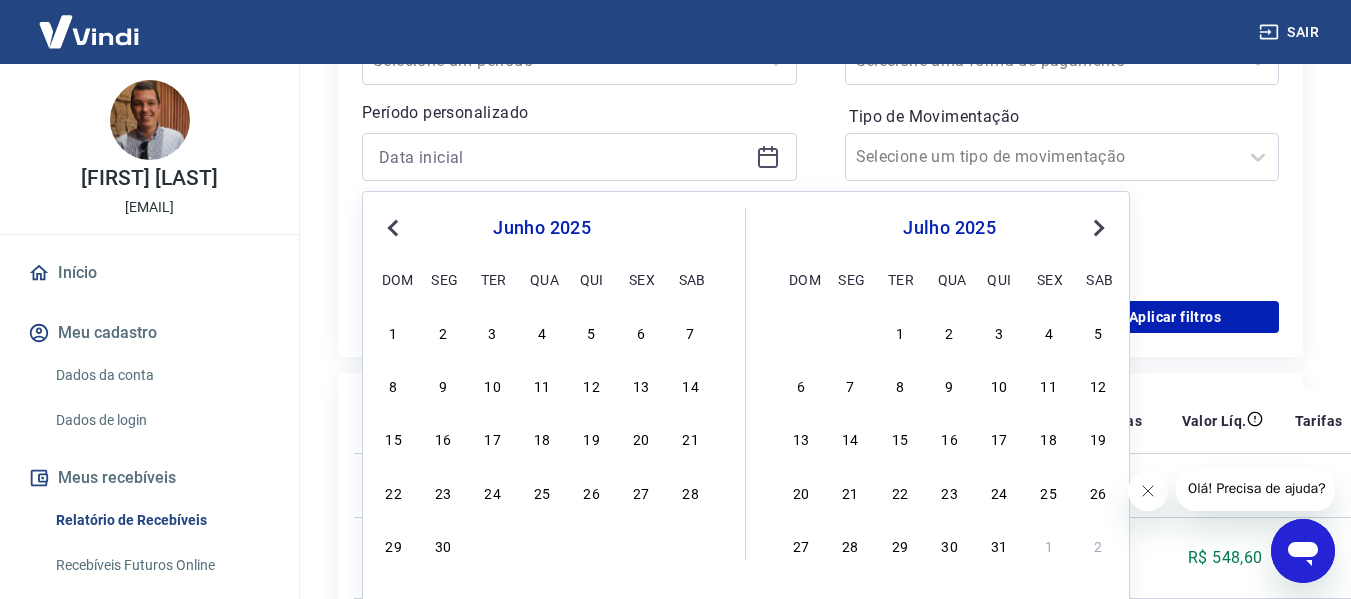 type on "01/06/2025" 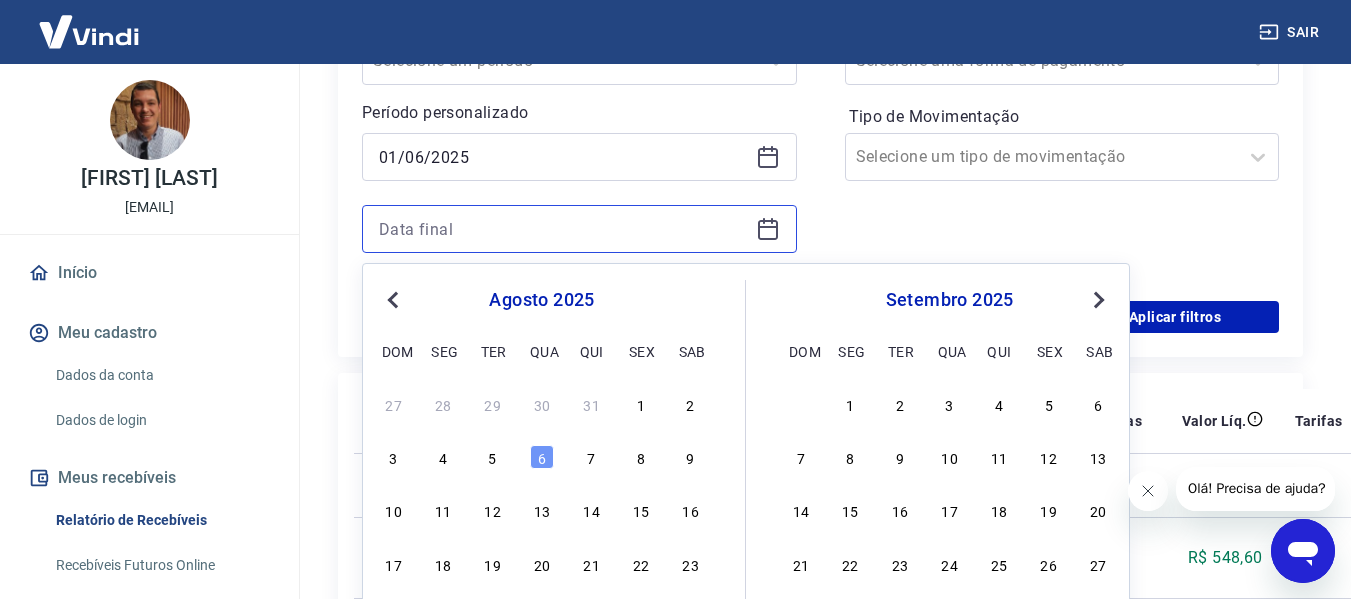 click at bounding box center [563, 229] 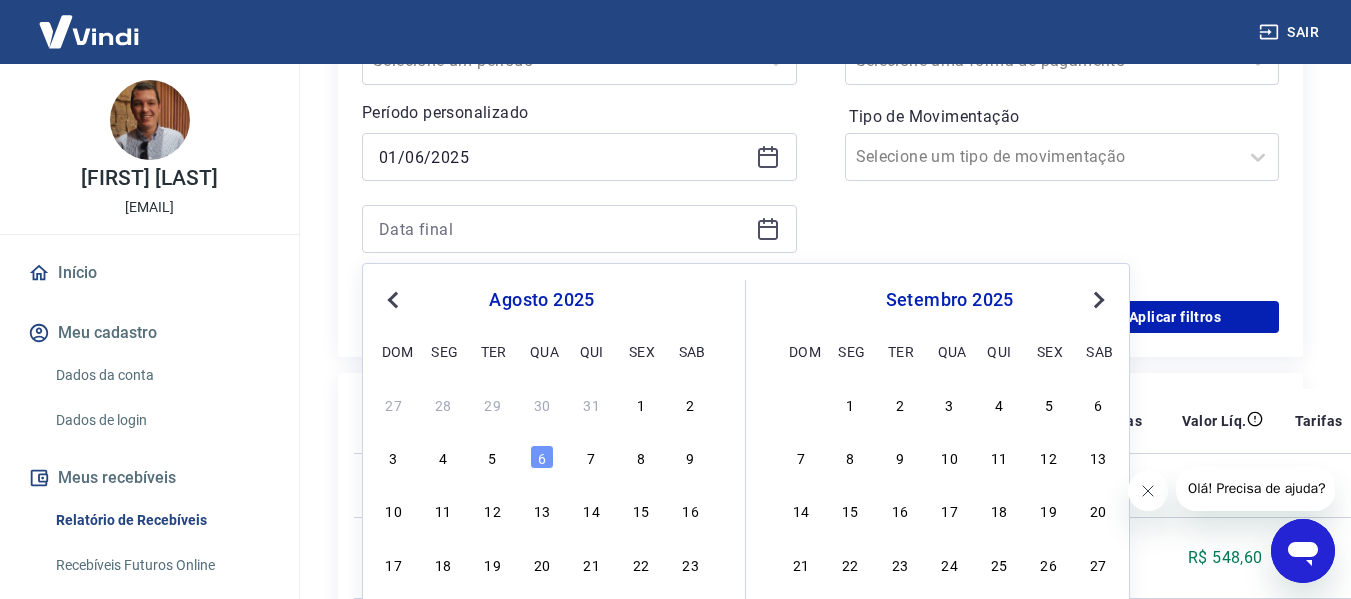 click on "Previous Month" at bounding box center (395, 299) 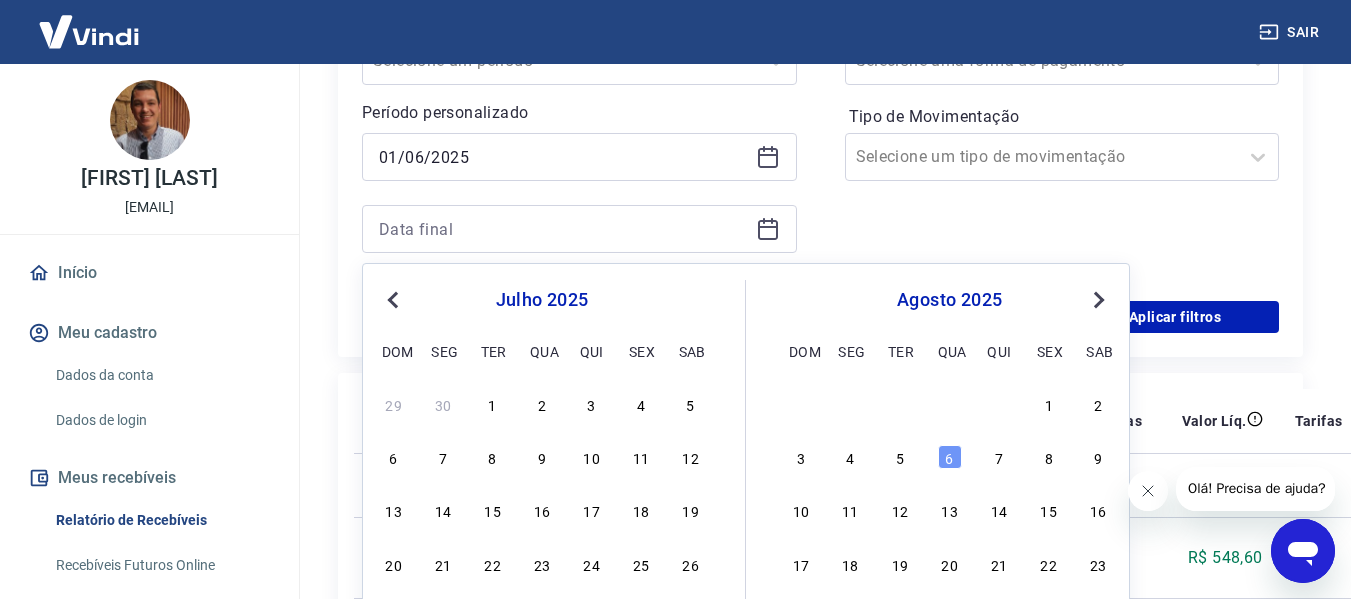 click on "Previous Month" at bounding box center [395, 299] 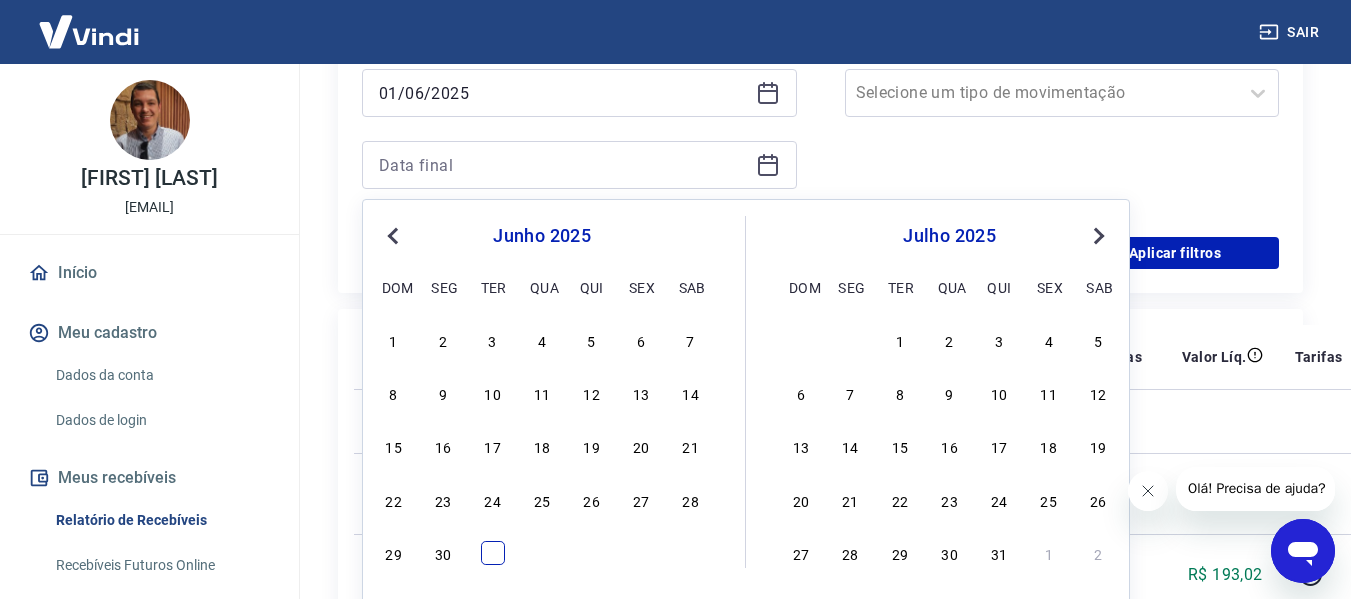 scroll, scrollTop: 500, scrollLeft: 0, axis: vertical 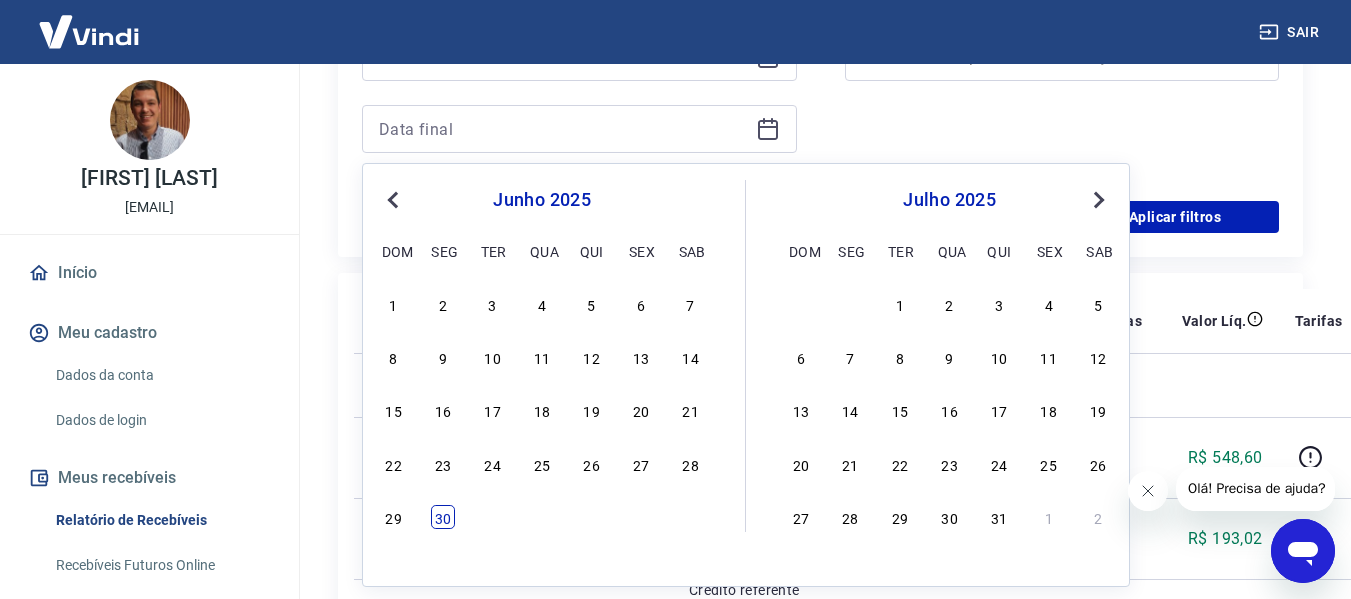 click on "30" at bounding box center (443, 517) 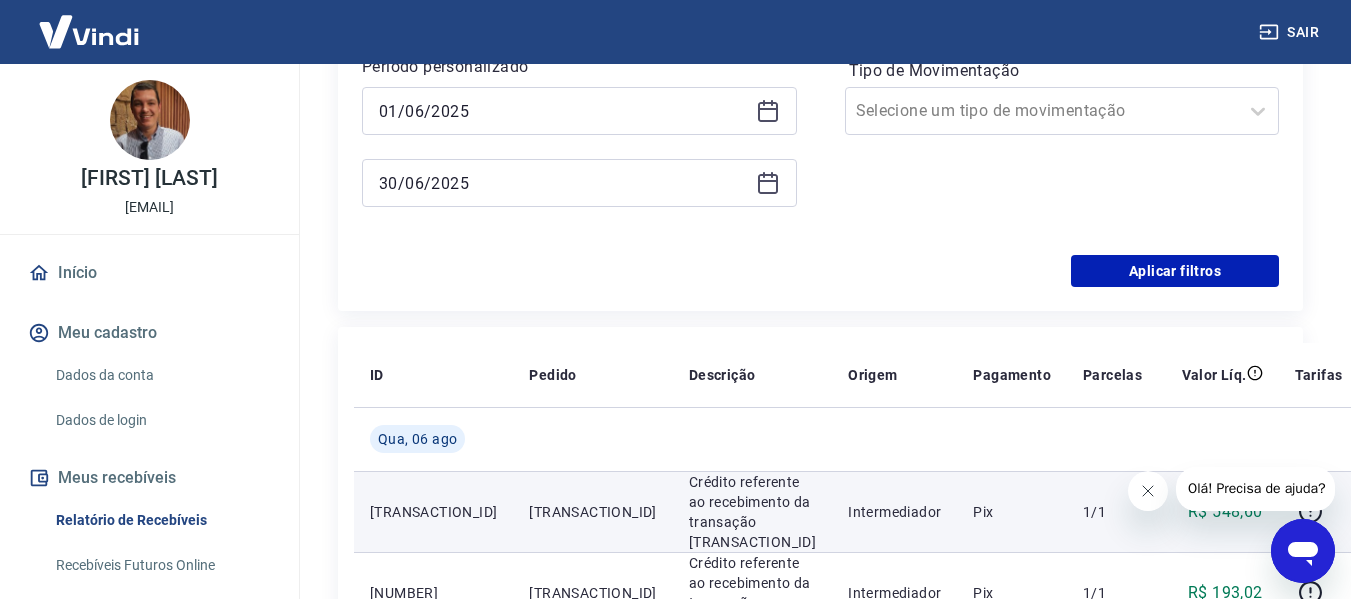 scroll, scrollTop: 300, scrollLeft: 0, axis: vertical 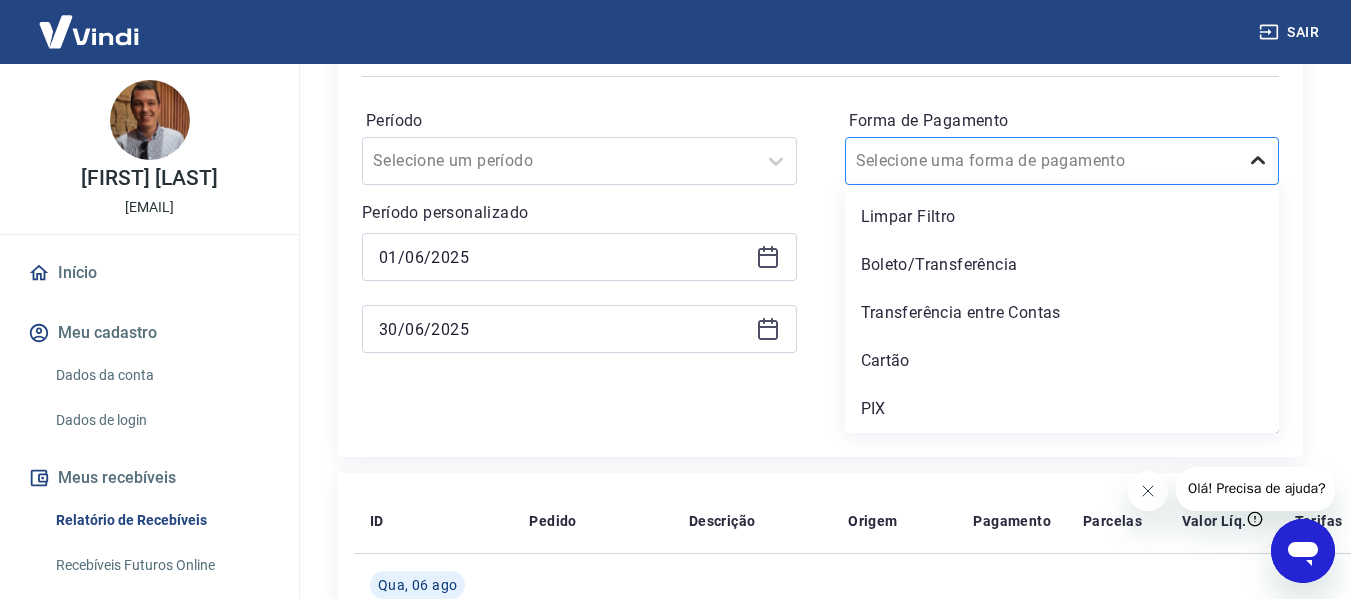 click 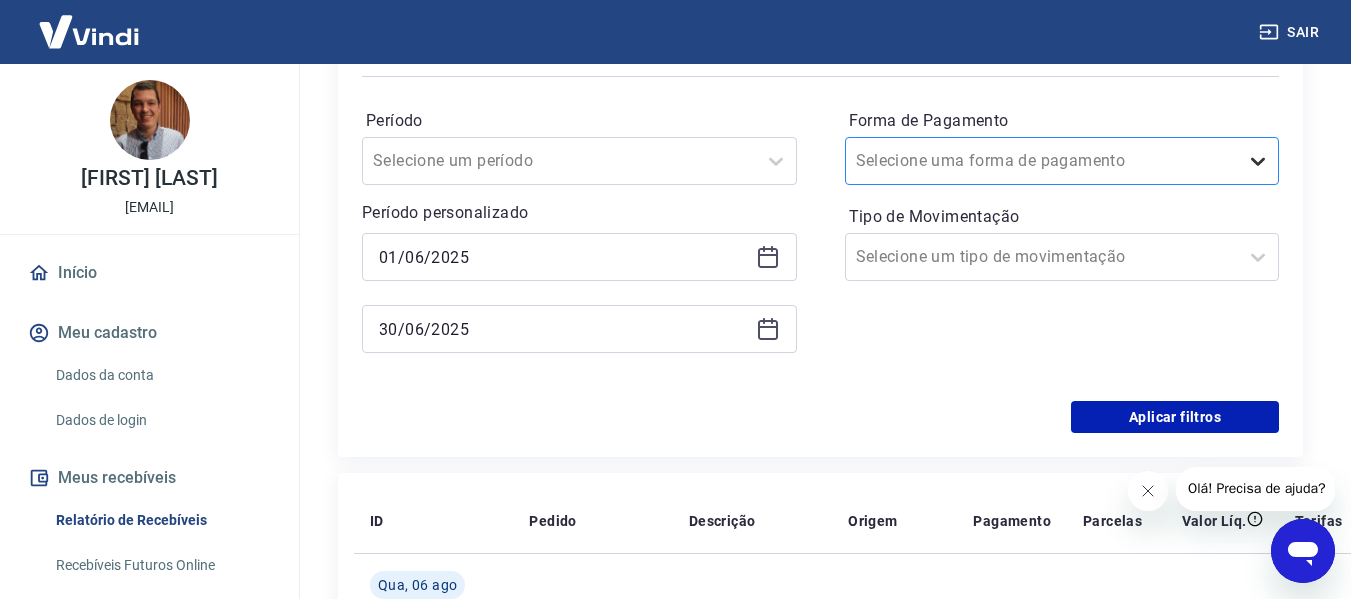 click 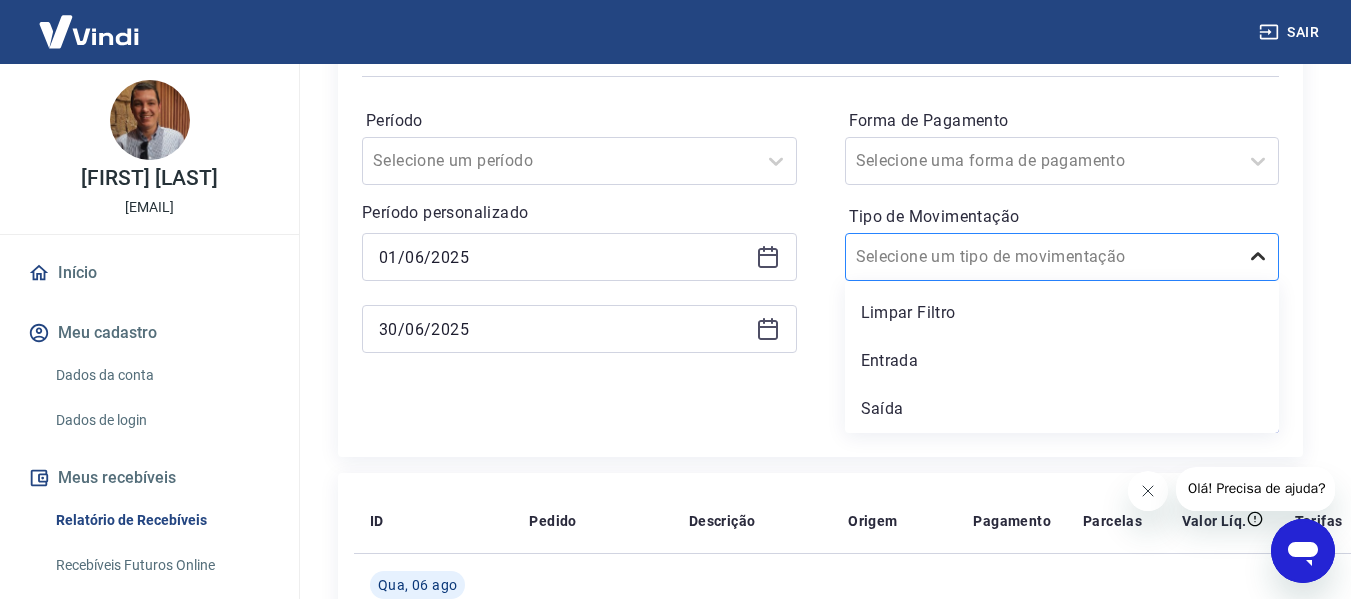 click 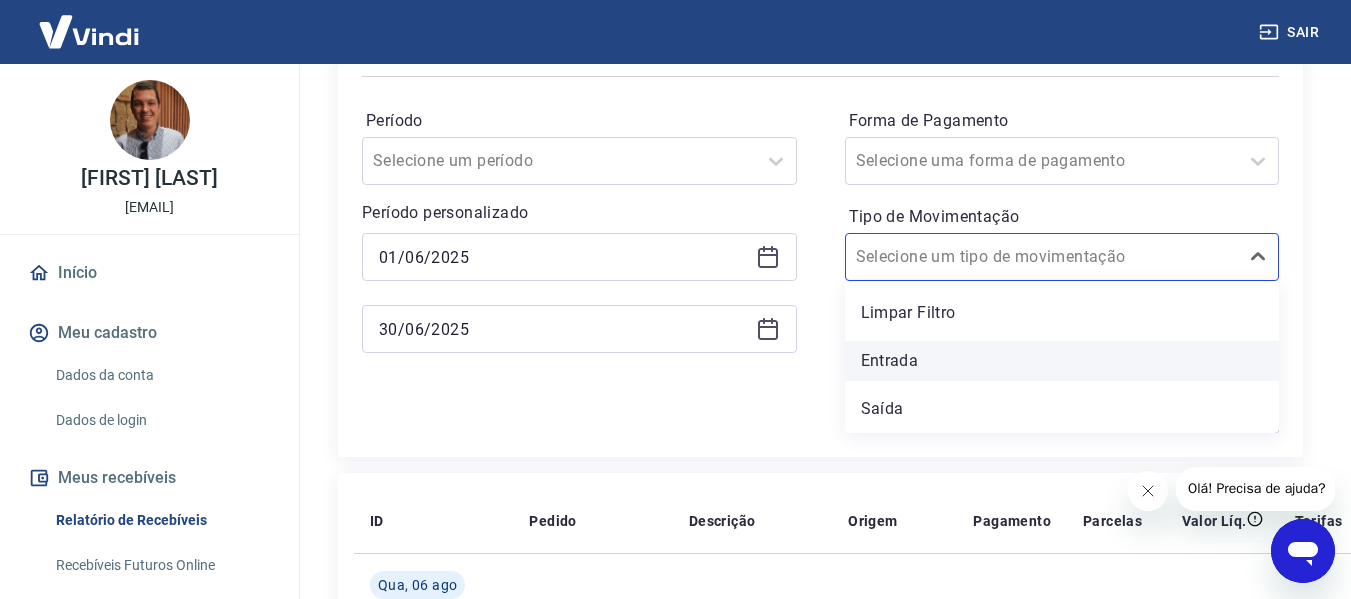 click on "Entrada" at bounding box center [1062, 361] 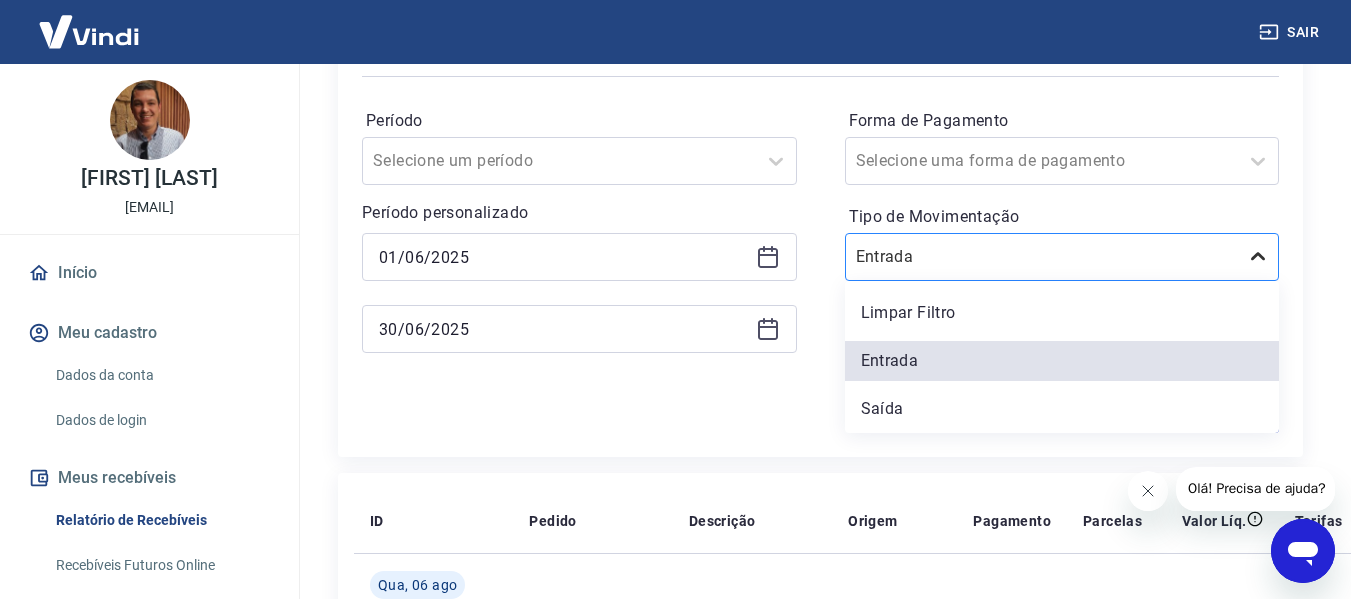 click 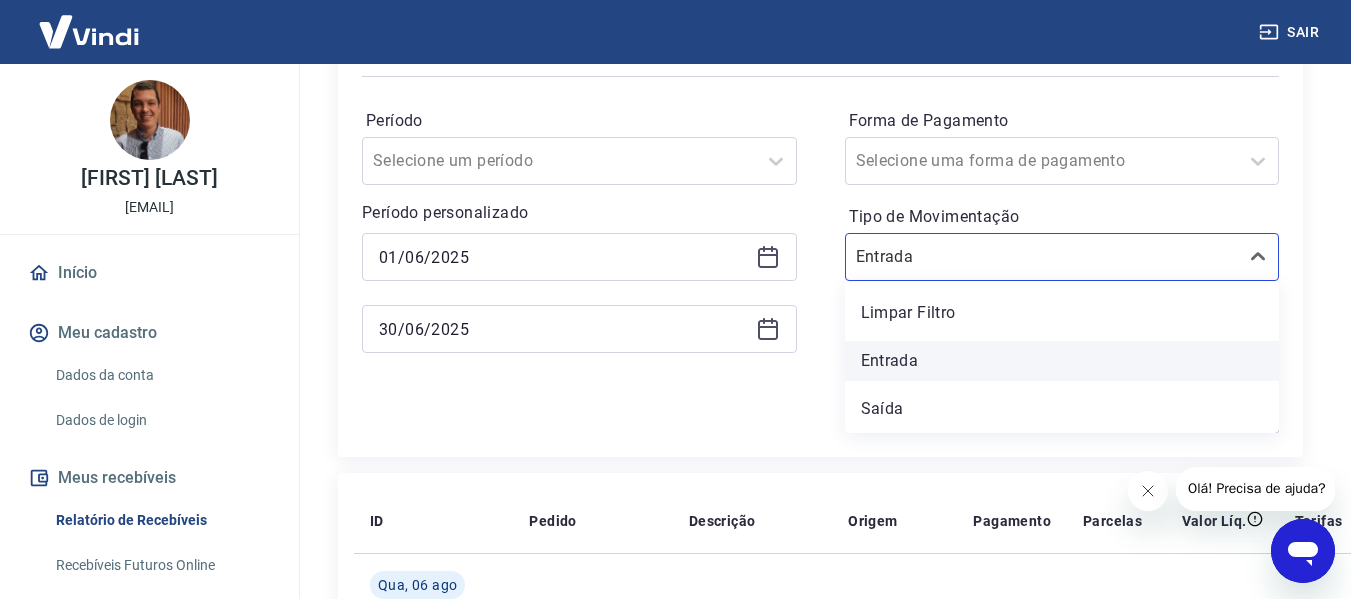 click on "Entrada" at bounding box center (1062, 361) 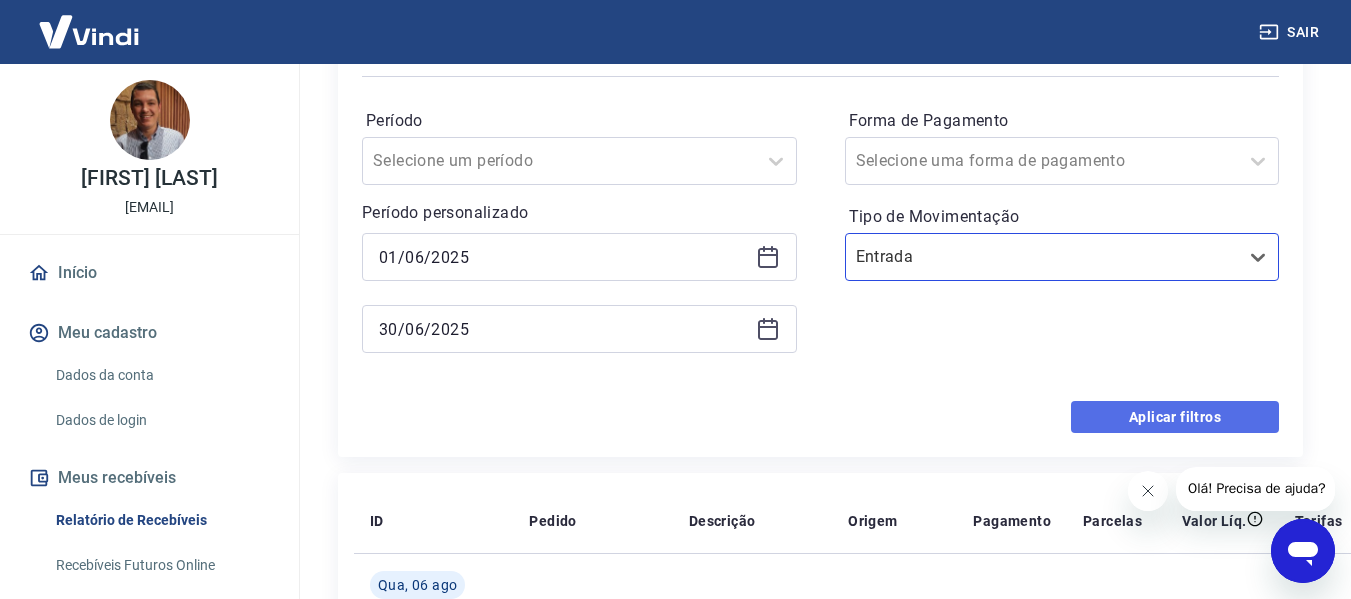 click on "Aplicar filtros" at bounding box center (1175, 417) 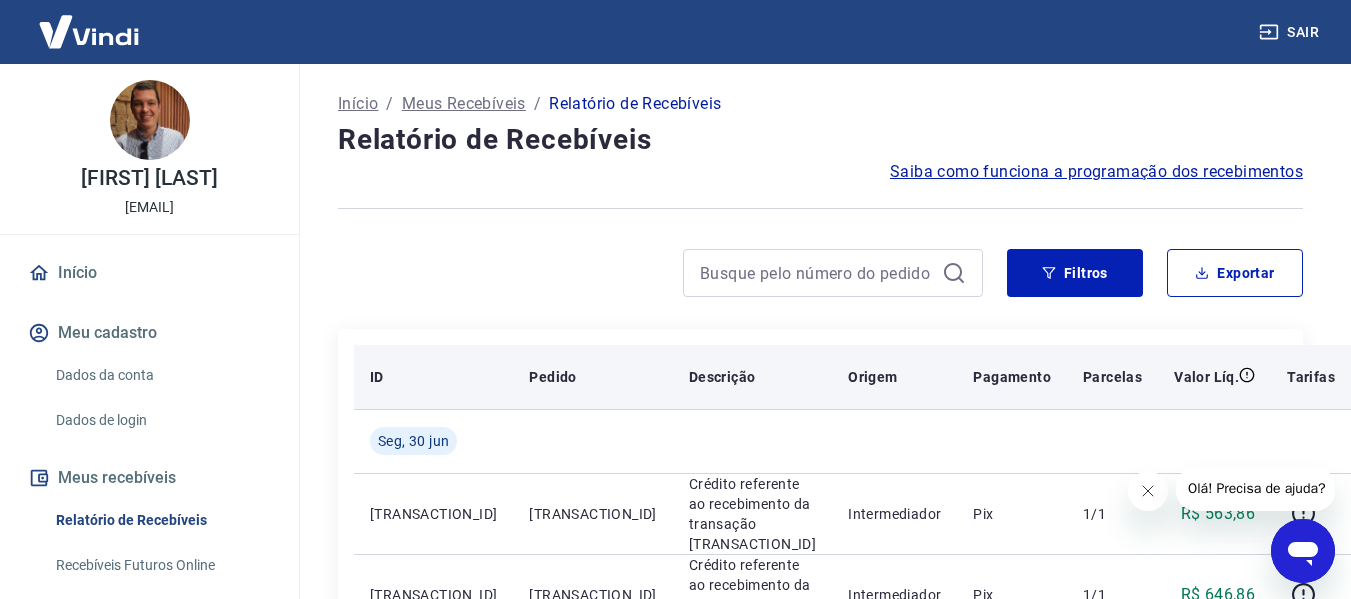 scroll, scrollTop: 100, scrollLeft: 0, axis: vertical 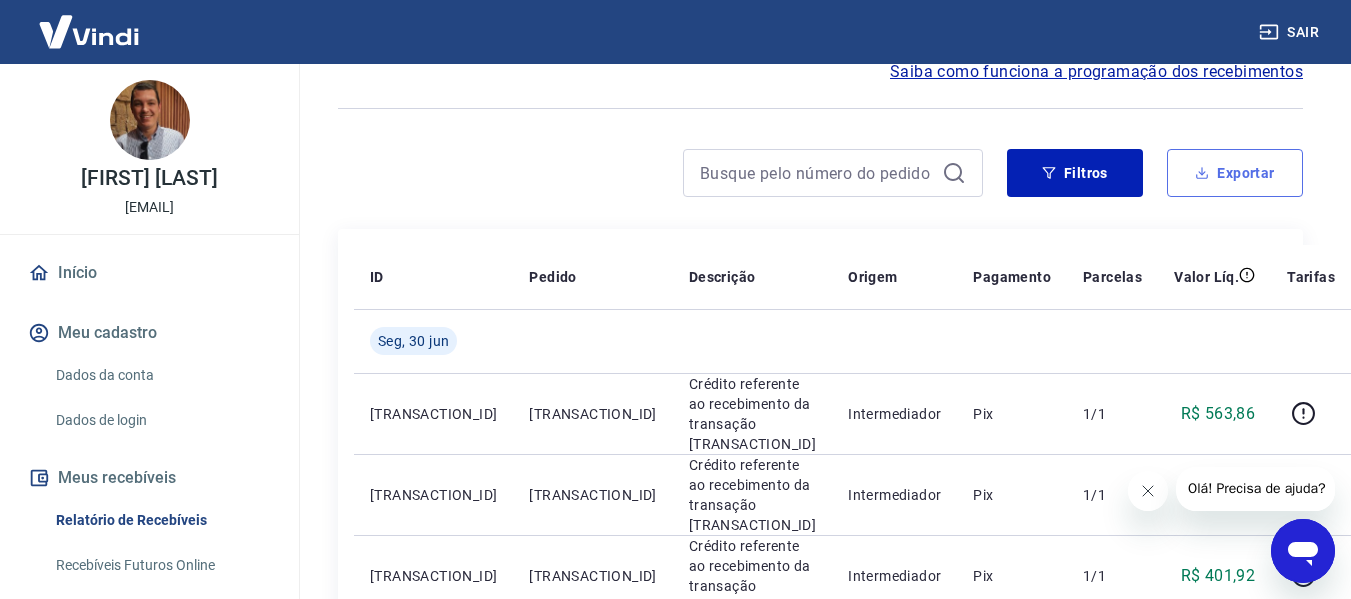 click on "Exportar" at bounding box center [1235, 173] 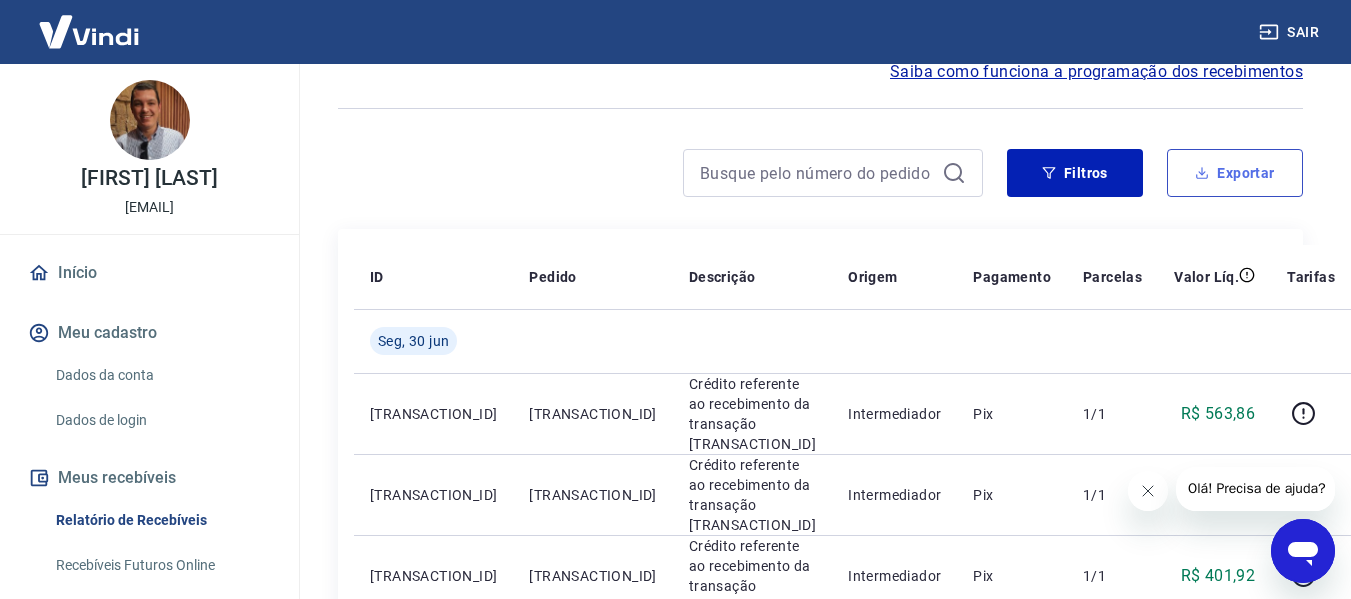 type on "01/06/2025" 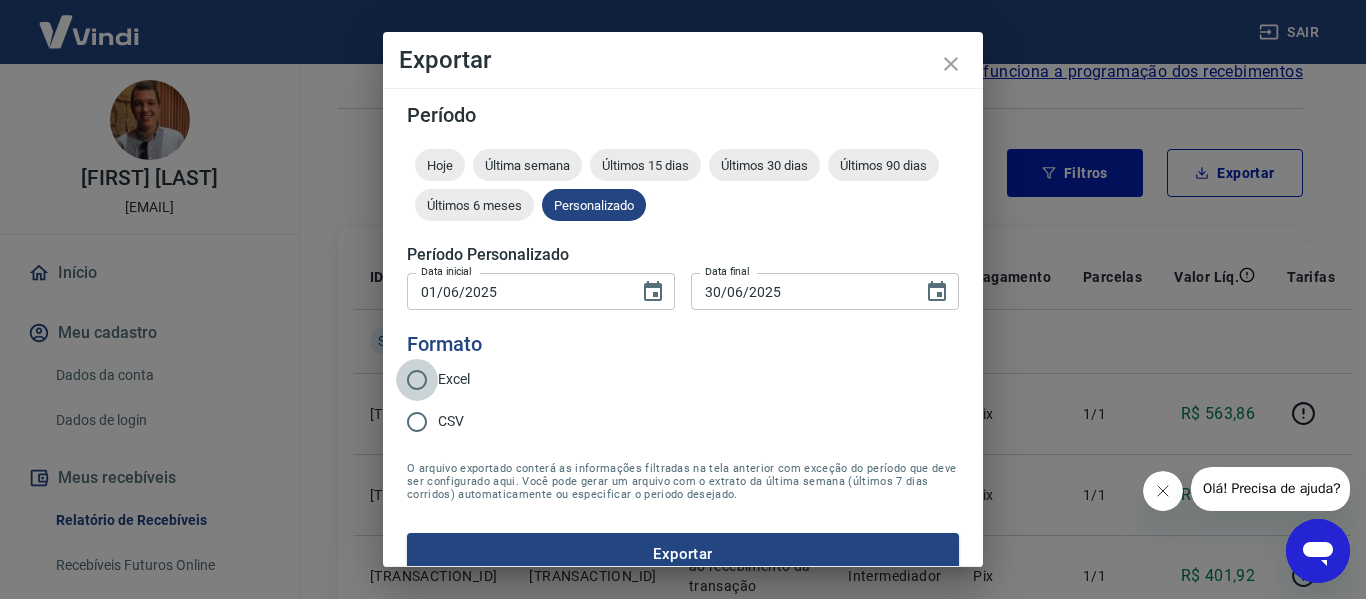 click on "Excel" at bounding box center [417, 380] 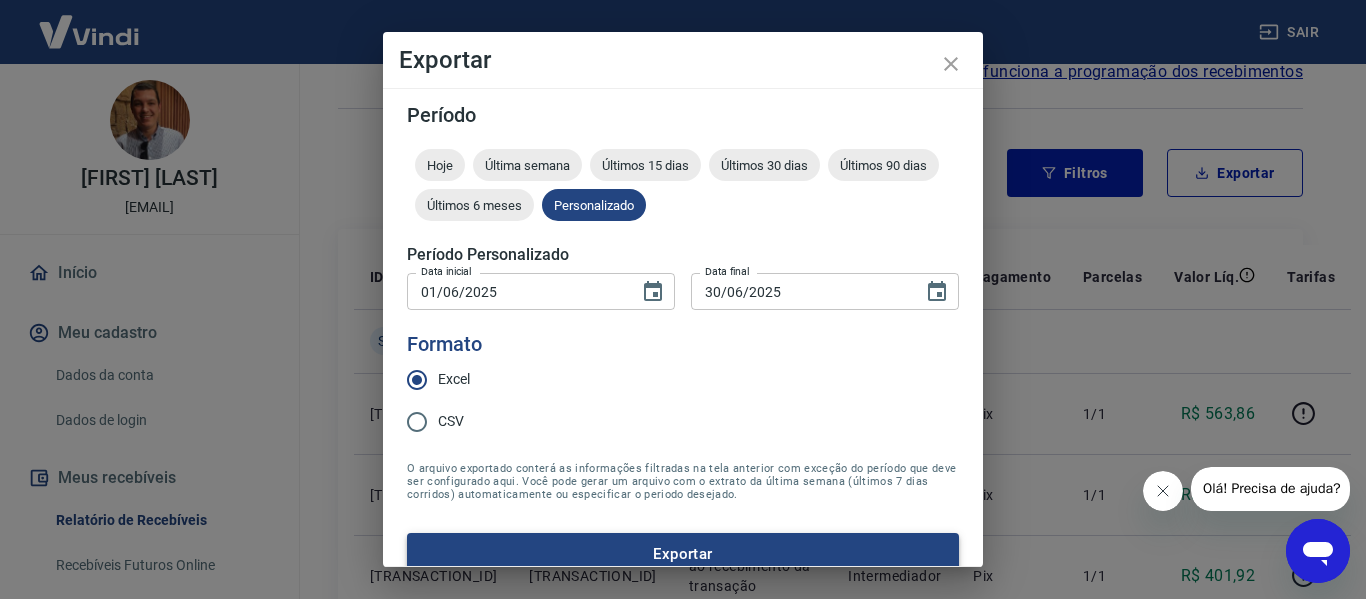 click on "Exportar" at bounding box center [683, 554] 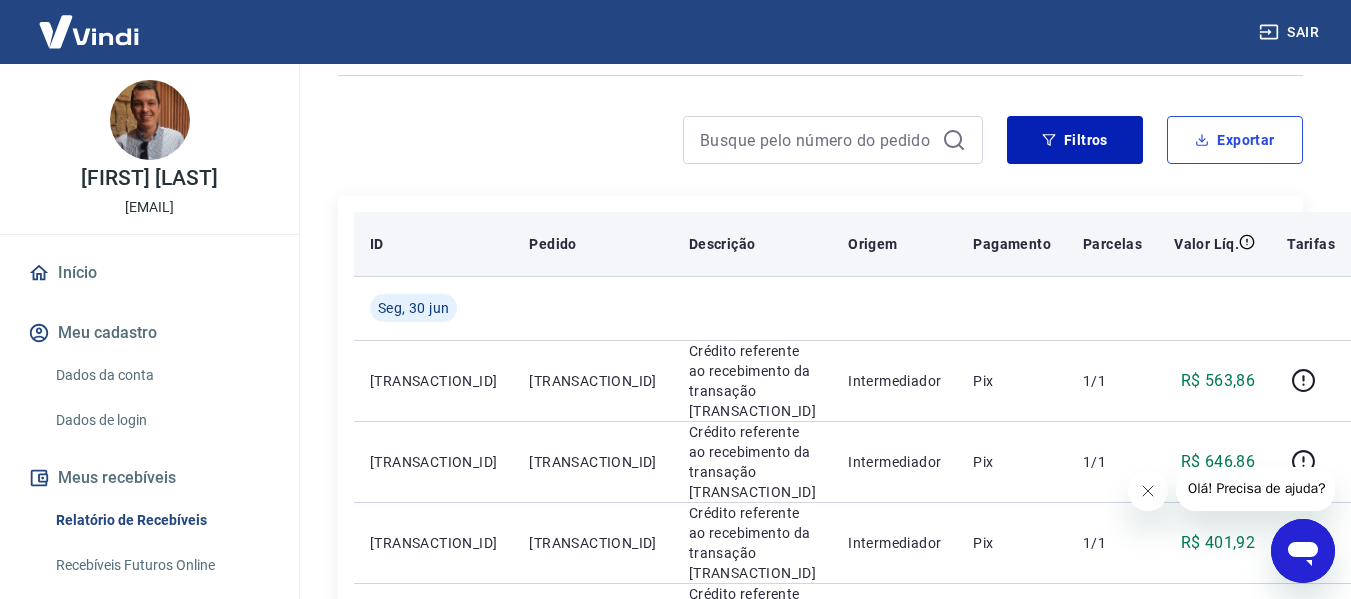 scroll, scrollTop: 0, scrollLeft: 0, axis: both 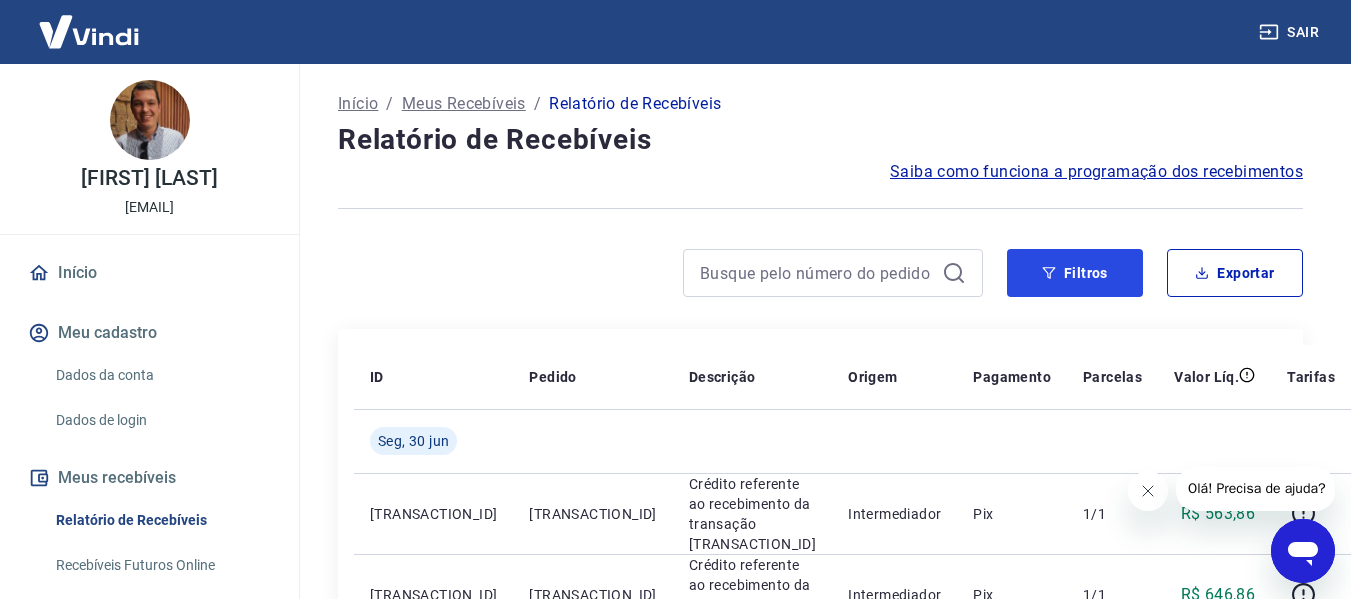 click on "Filtros" at bounding box center [1075, 273] 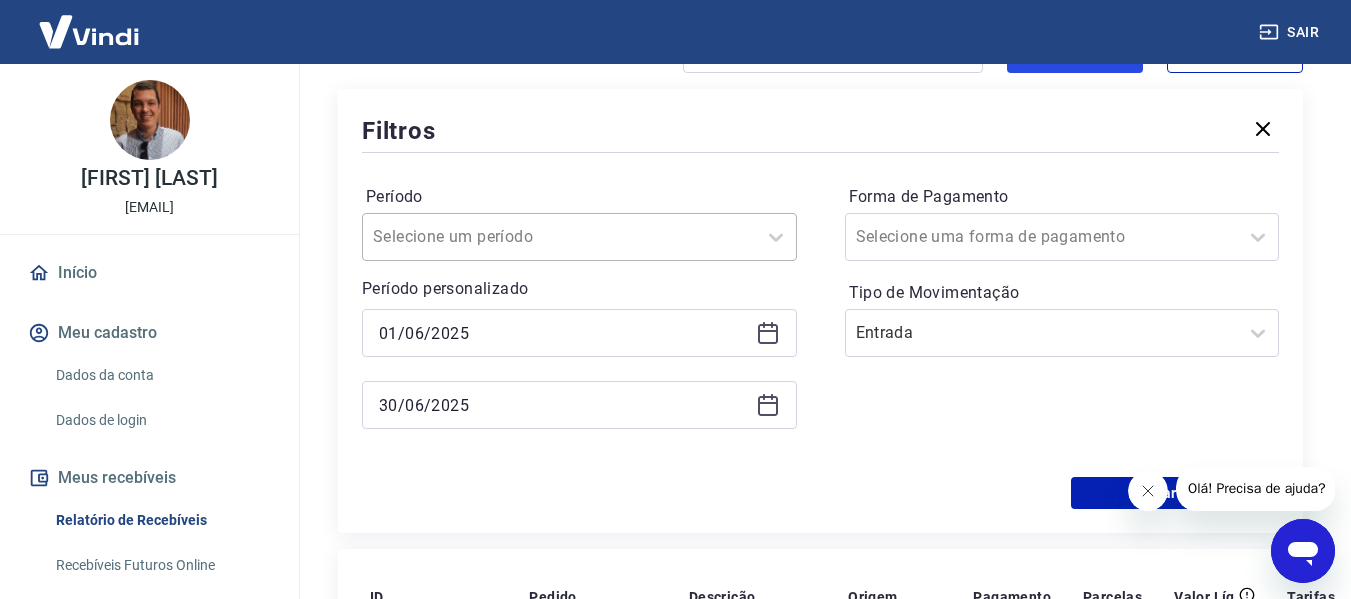 scroll, scrollTop: 300, scrollLeft: 0, axis: vertical 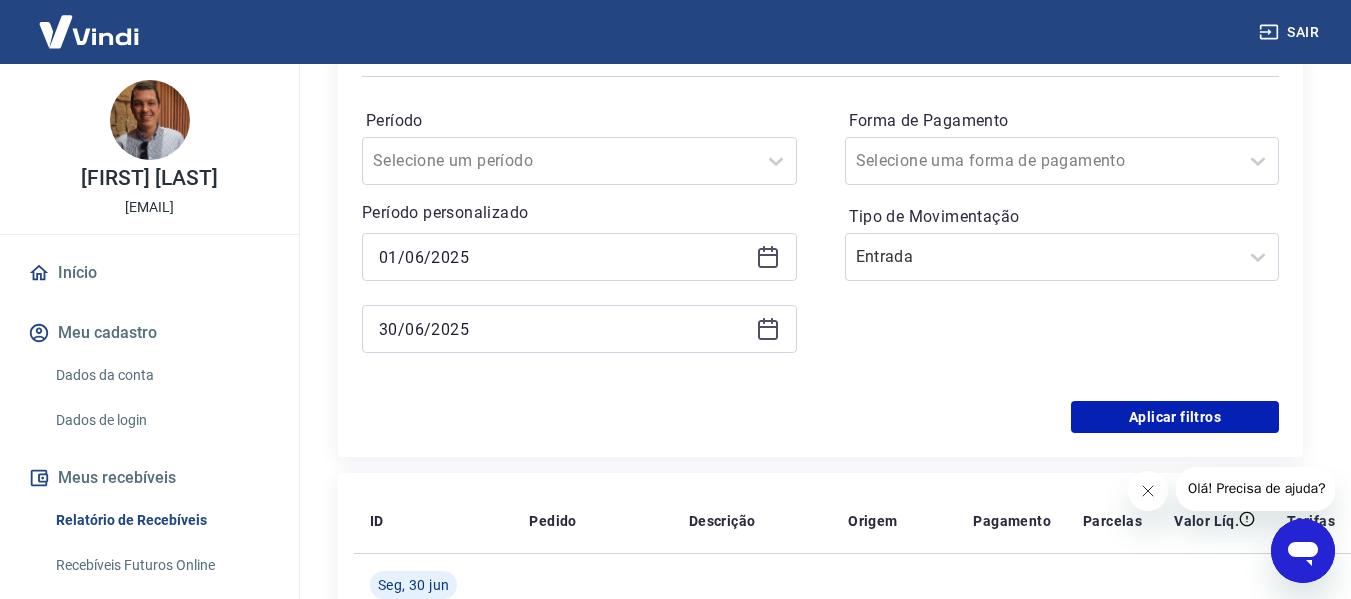 click 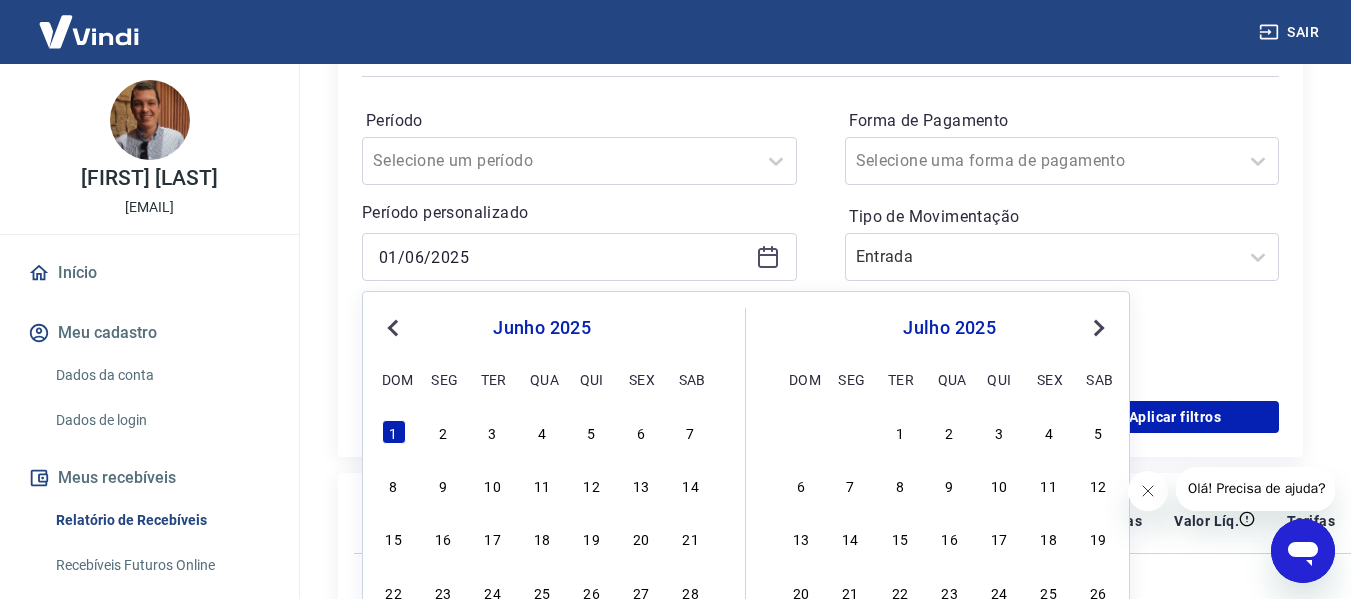 click on "Previous Month" at bounding box center [393, 328] 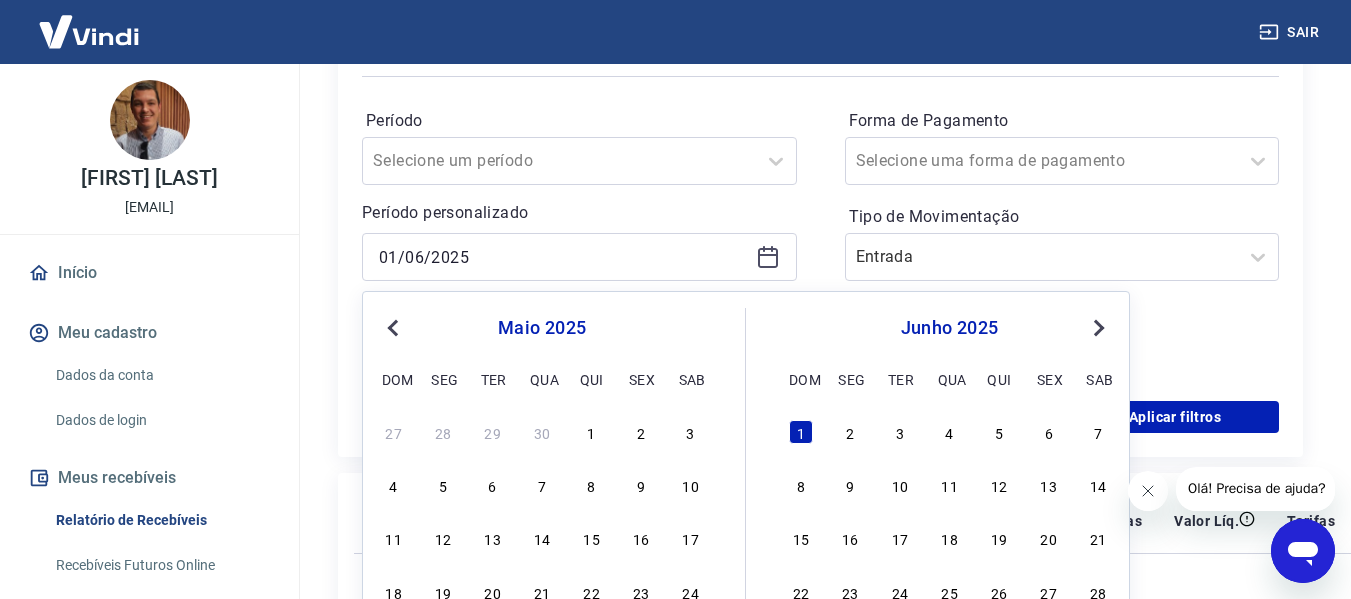 click on "Previous Month" at bounding box center [393, 328] 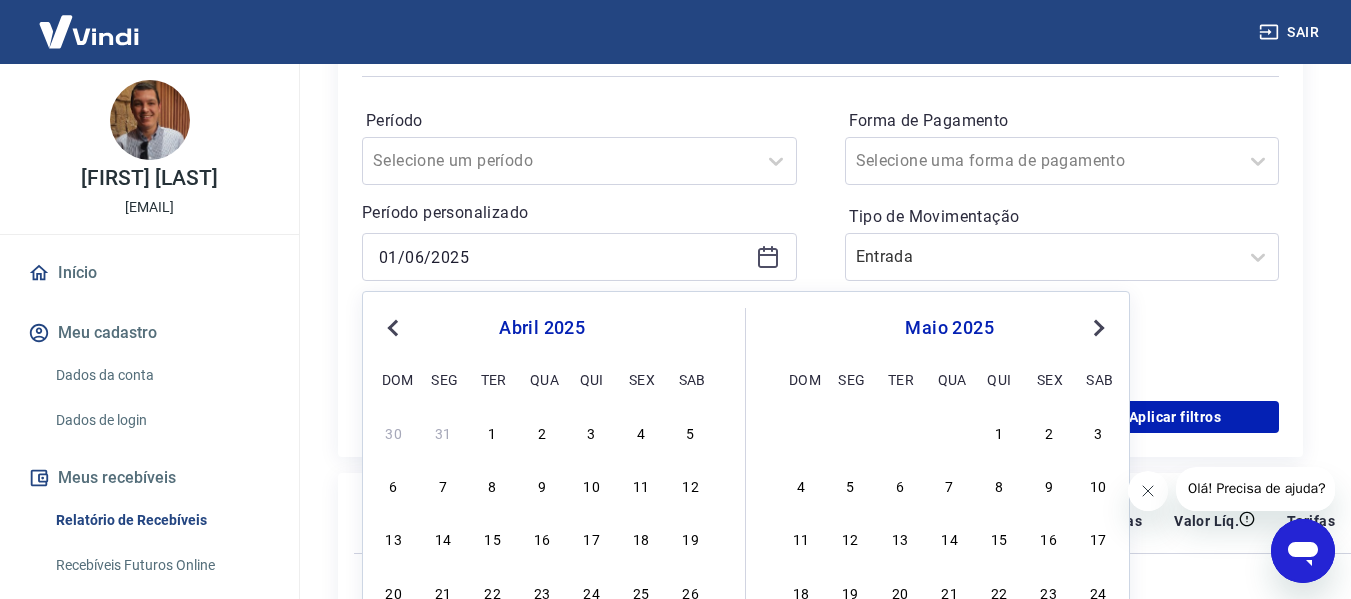 click on "Previous Month" at bounding box center [393, 328] 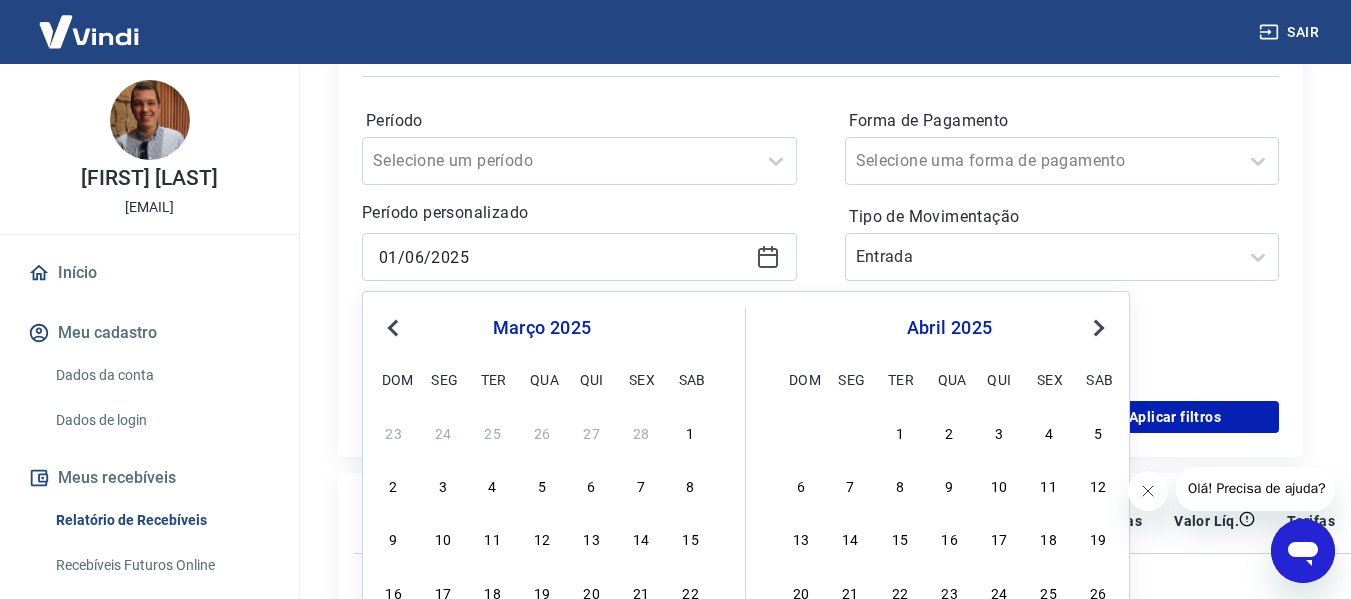 click on "Next Month" at bounding box center (1097, 327) 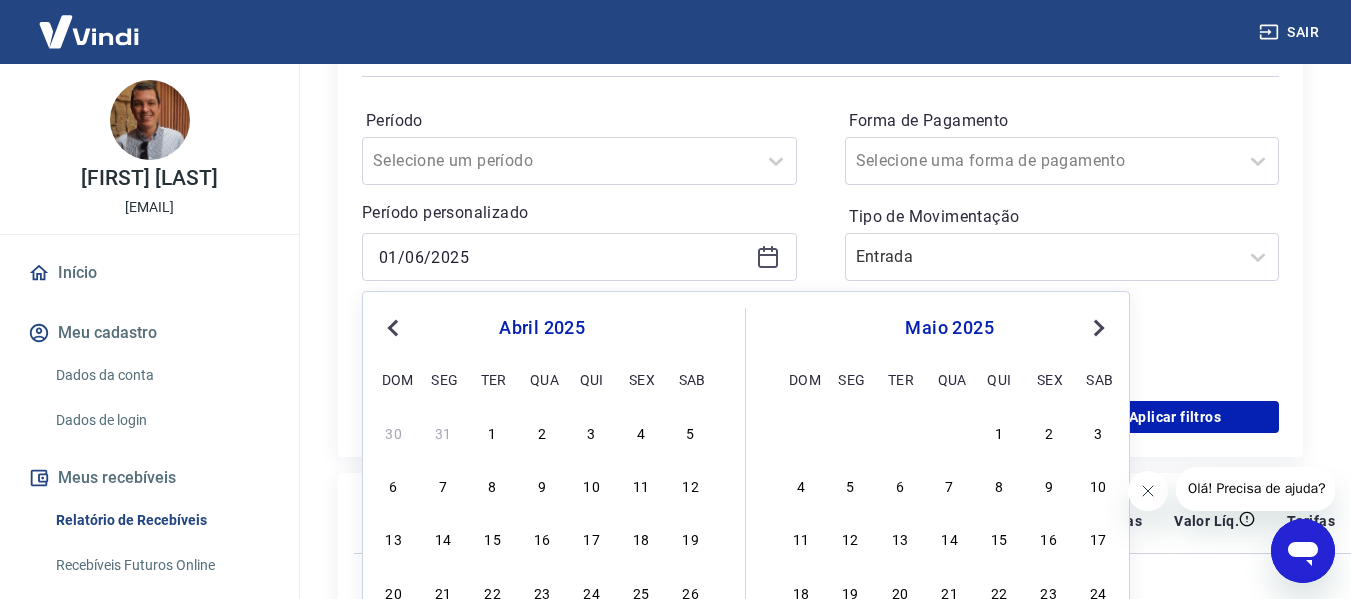 click on "Next Month" at bounding box center (1099, 328) 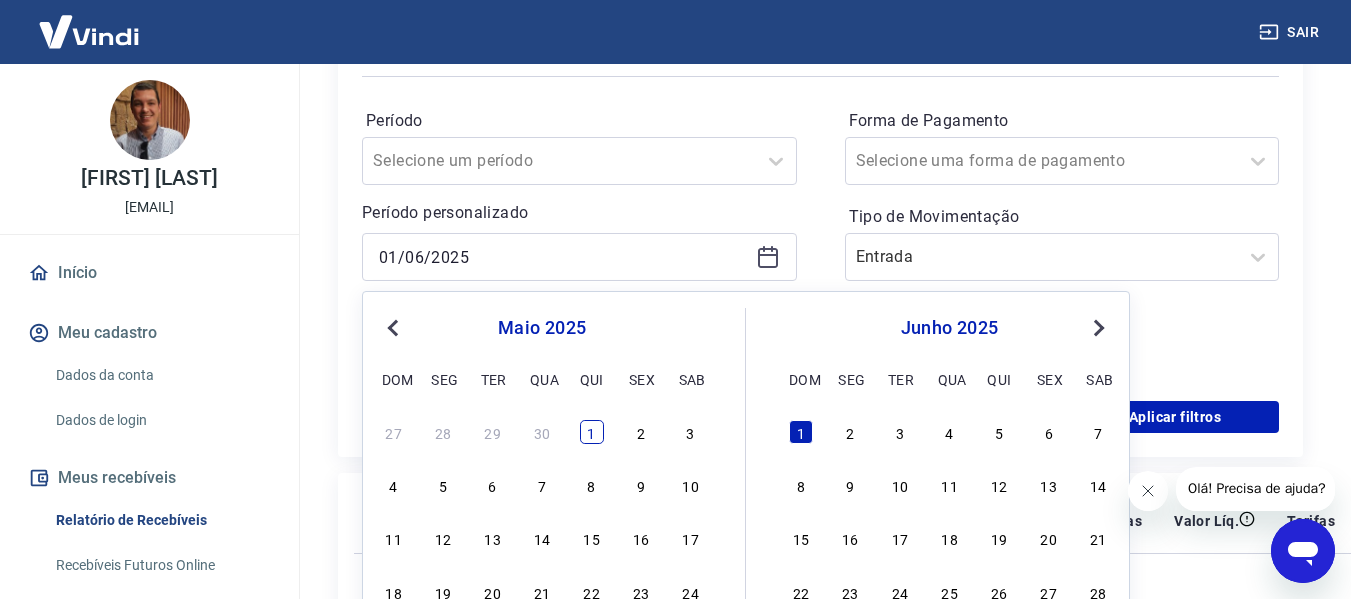 click on "1" at bounding box center [592, 432] 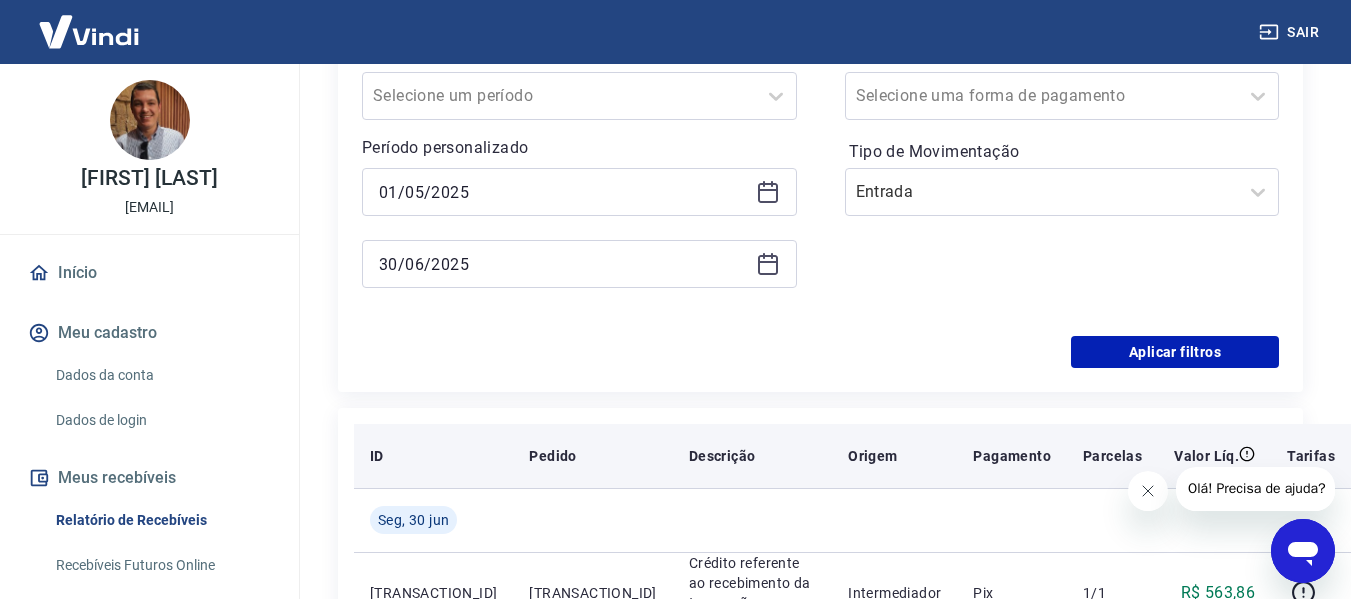 scroll, scrollTop: 400, scrollLeft: 0, axis: vertical 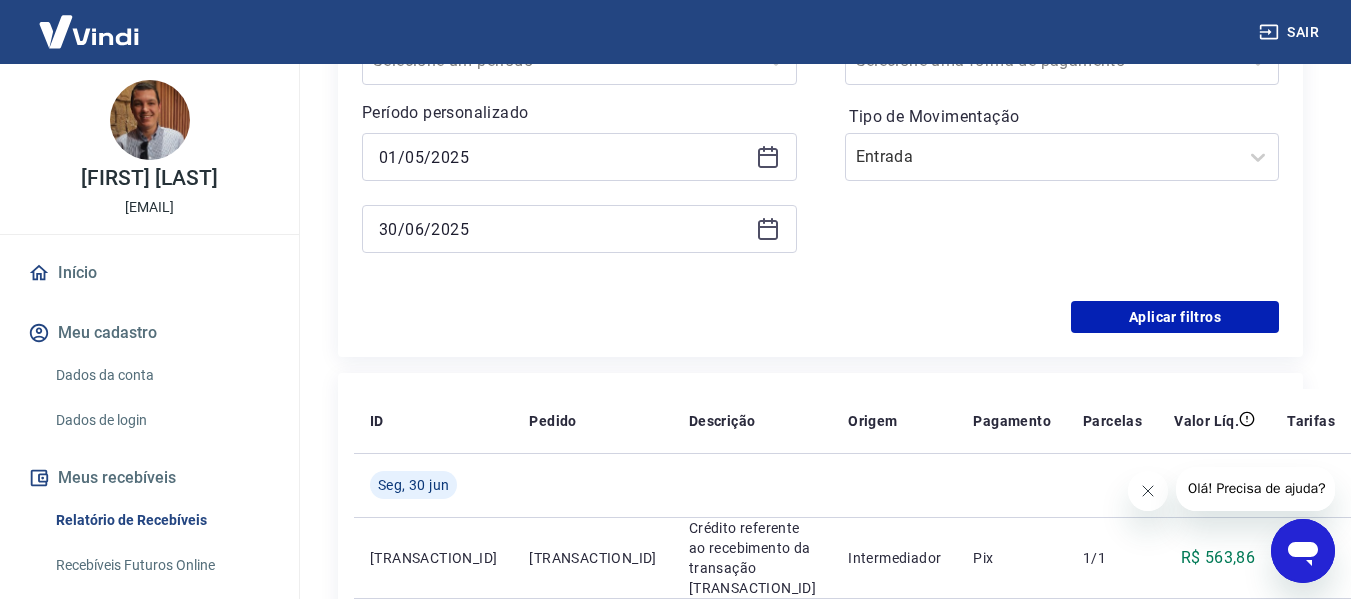 click on "30/06/2025" at bounding box center (579, 229) 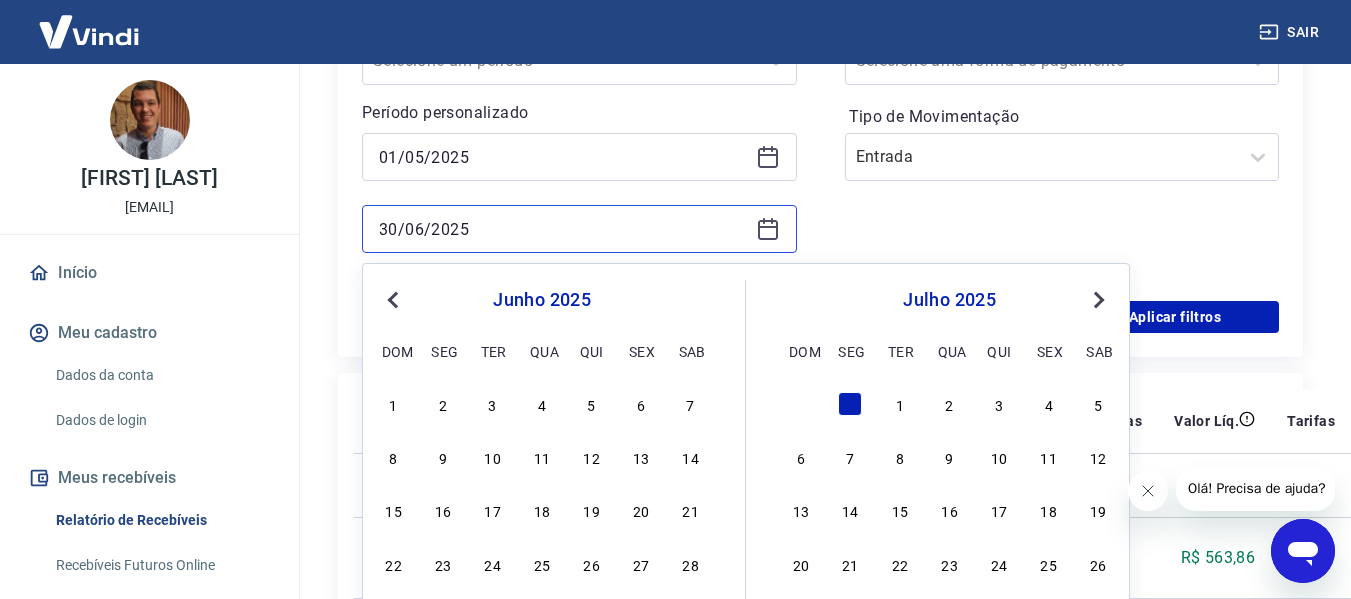 drag, startPoint x: 511, startPoint y: 220, endPoint x: 524, endPoint y: 228, distance: 15.264338 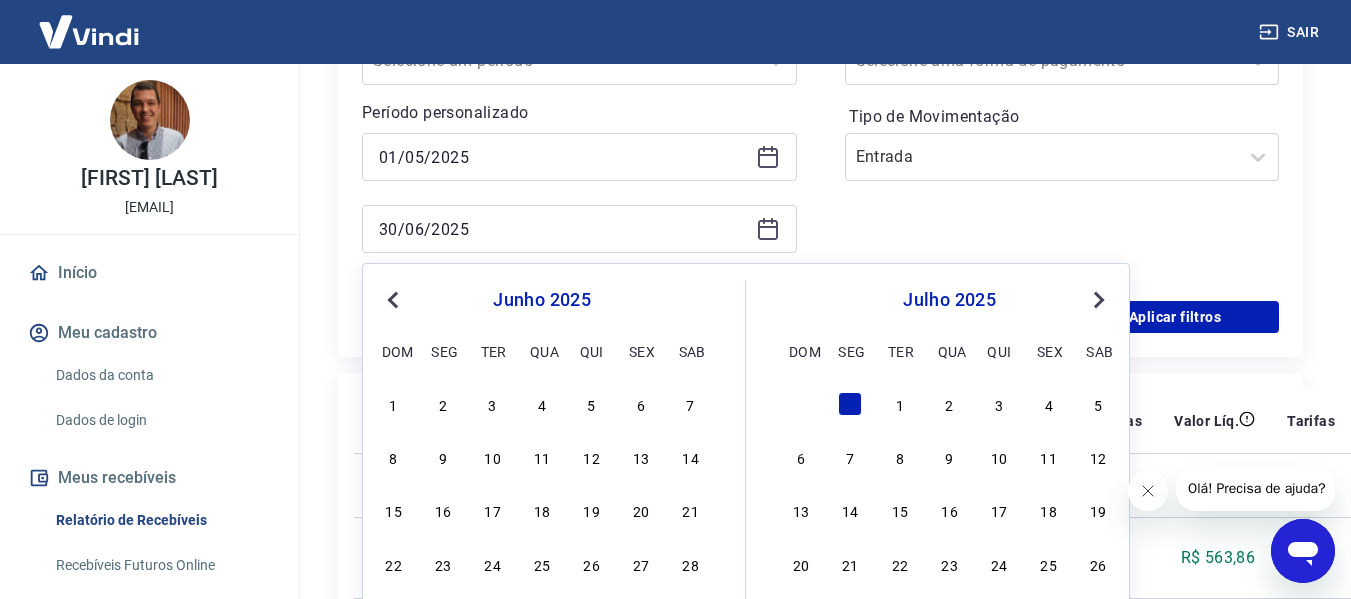 click on "Previous Month" at bounding box center (395, 299) 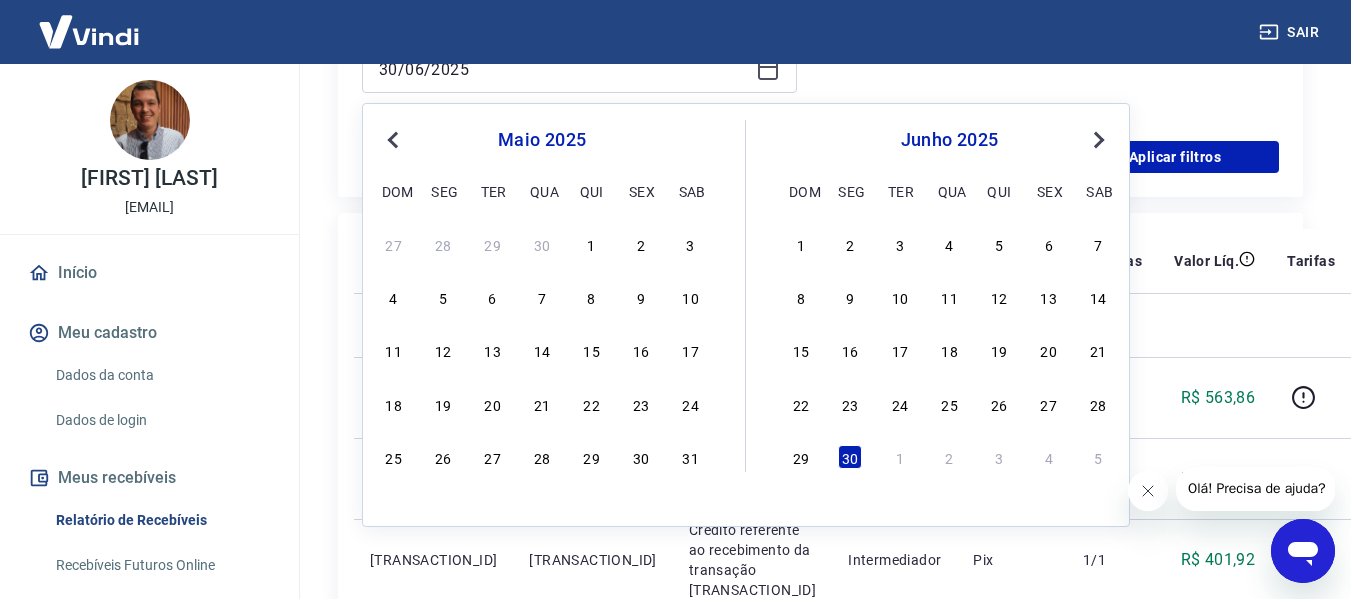 scroll, scrollTop: 600, scrollLeft: 0, axis: vertical 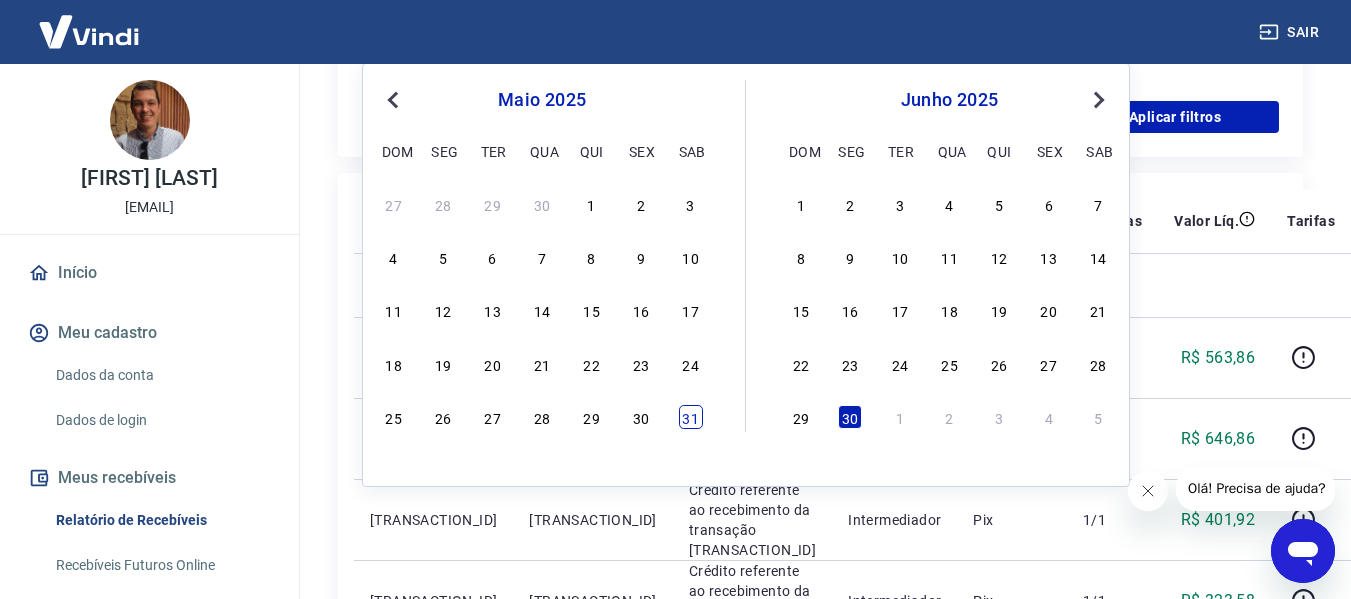 click on "31" at bounding box center (691, 417) 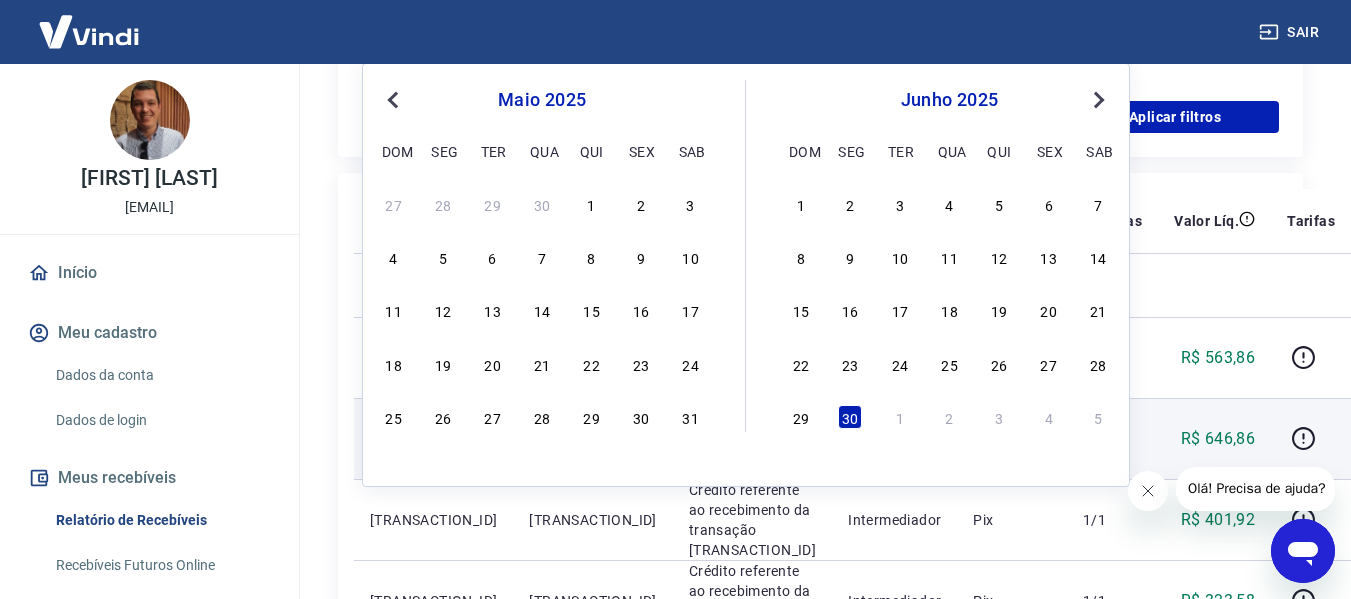 type on "31/05/2025" 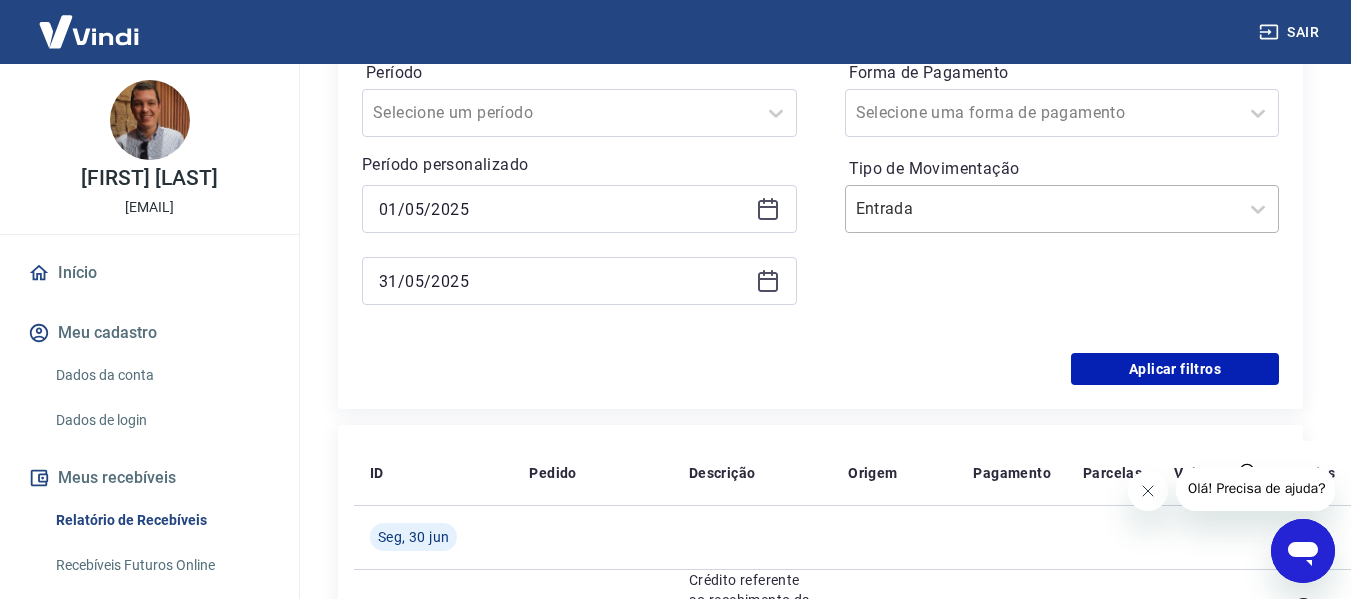 scroll, scrollTop: 300, scrollLeft: 0, axis: vertical 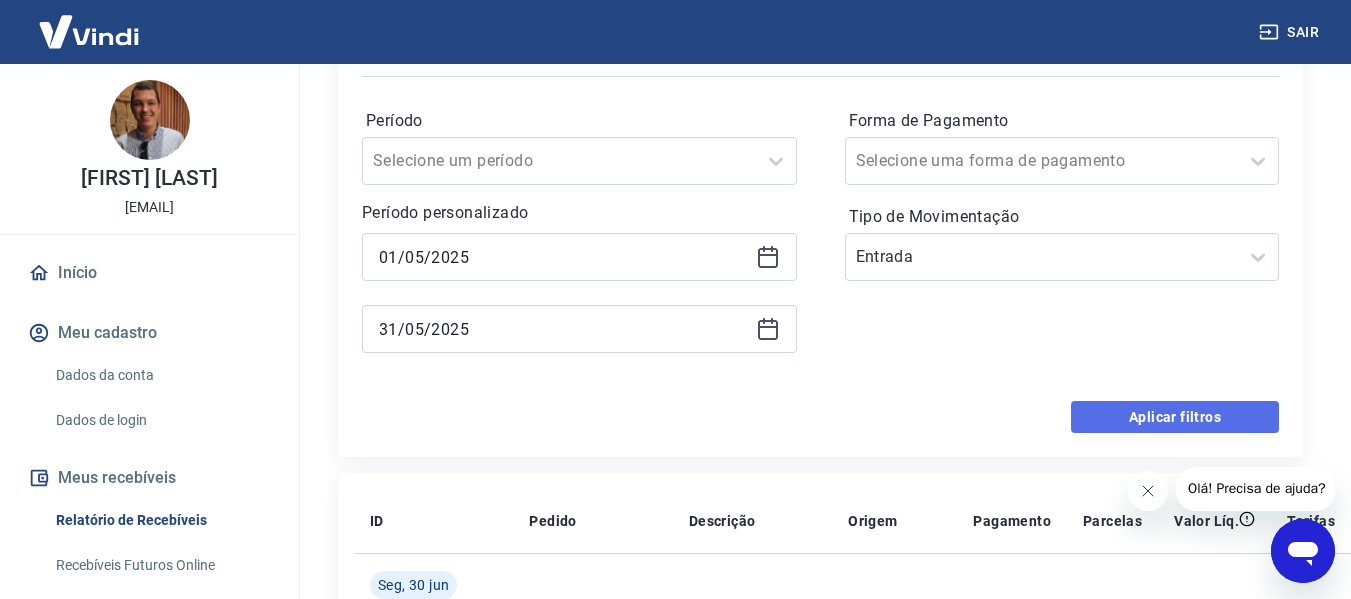 click on "Aplicar filtros" at bounding box center (1175, 417) 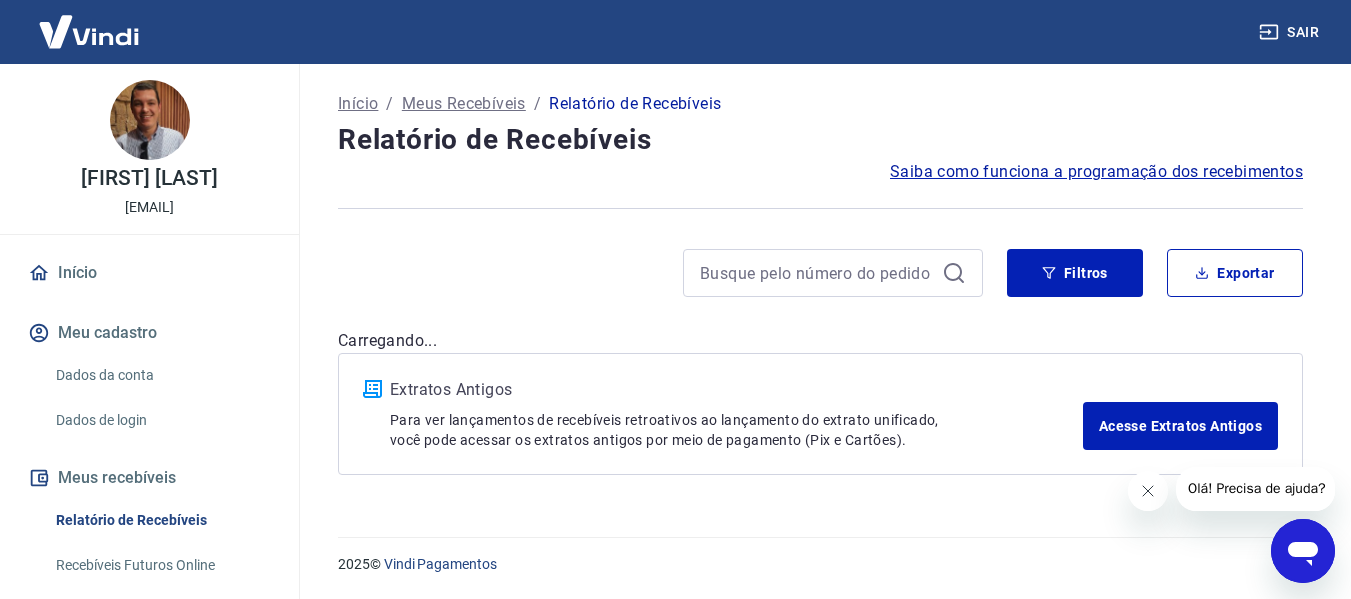 scroll, scrollTop: 0, scrollLeft: 0, axis: both 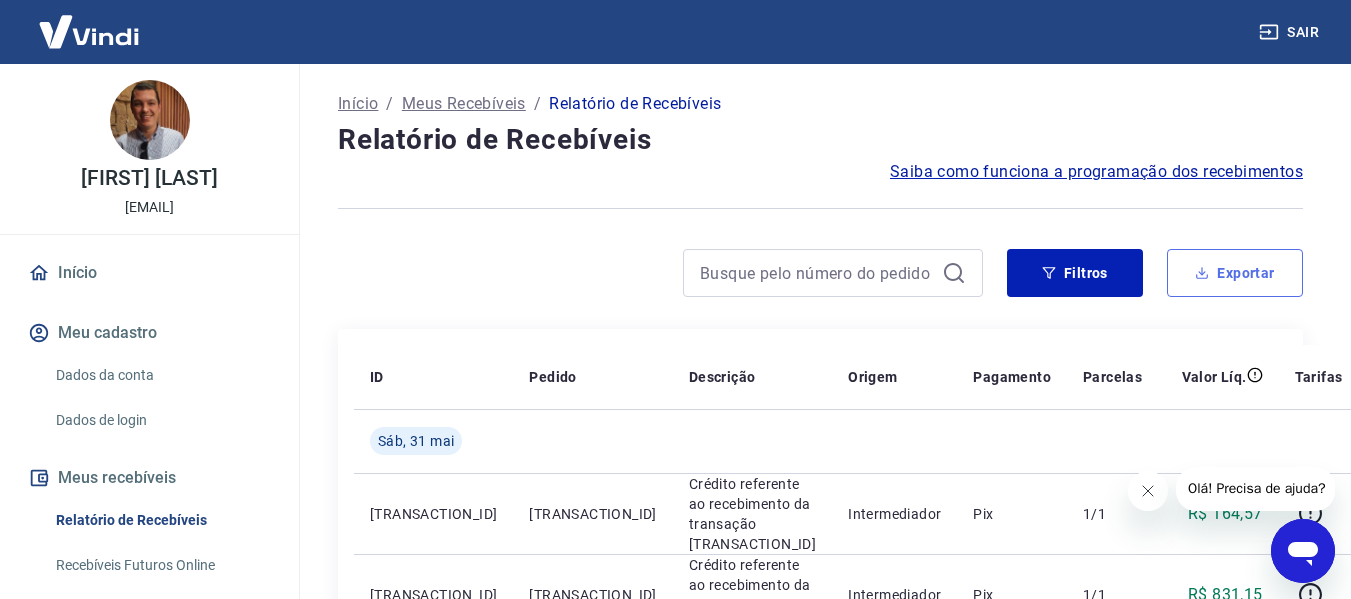click on "Exportar" at bounding box center (1235, 273) 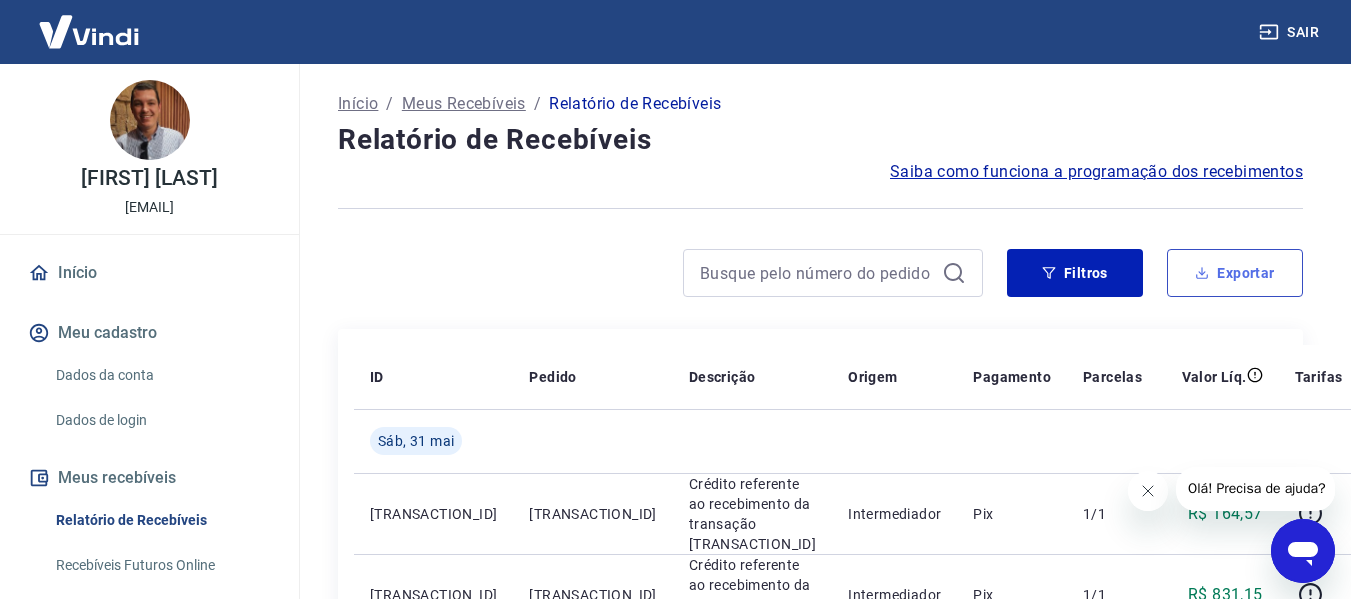 type on "01/05/2025" 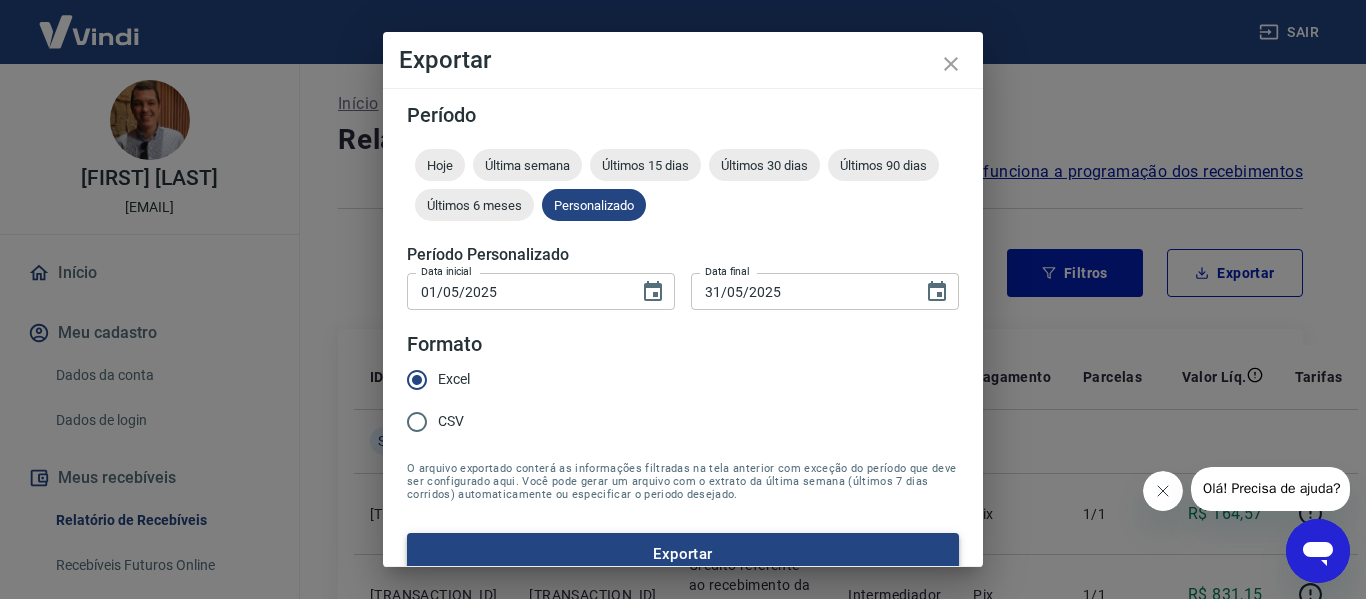 click on "Exportar" at bounding box center [683, 554] 